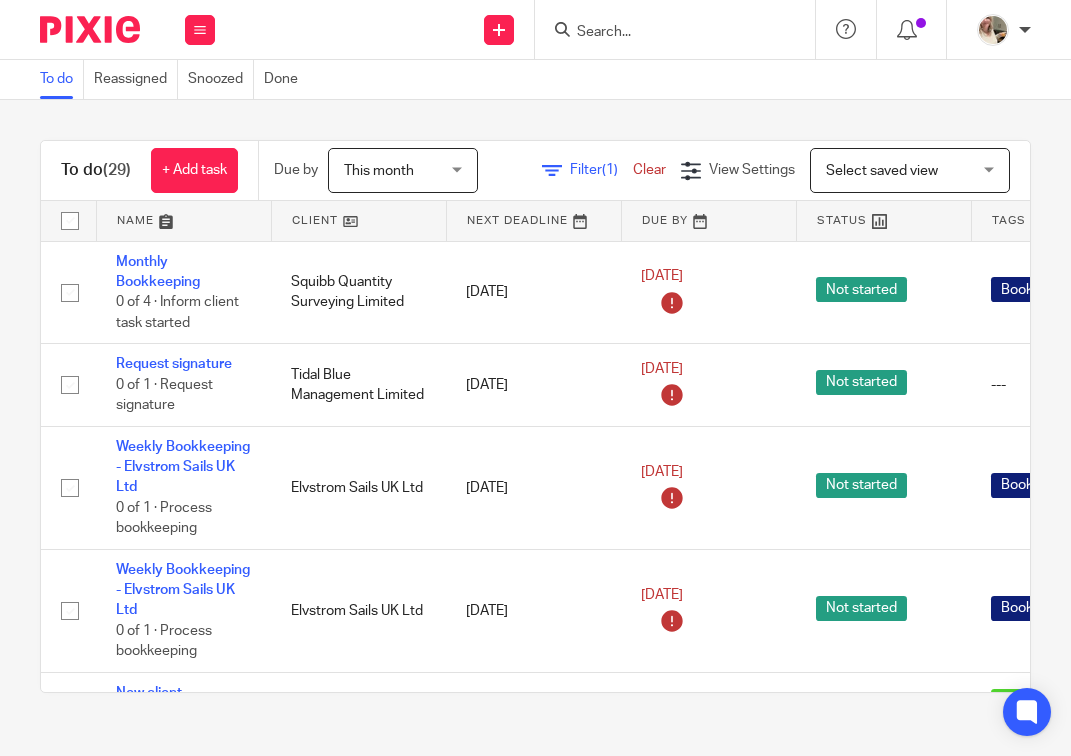 scroll, scrollTop: 0, scrollLeft: 0, axis: both 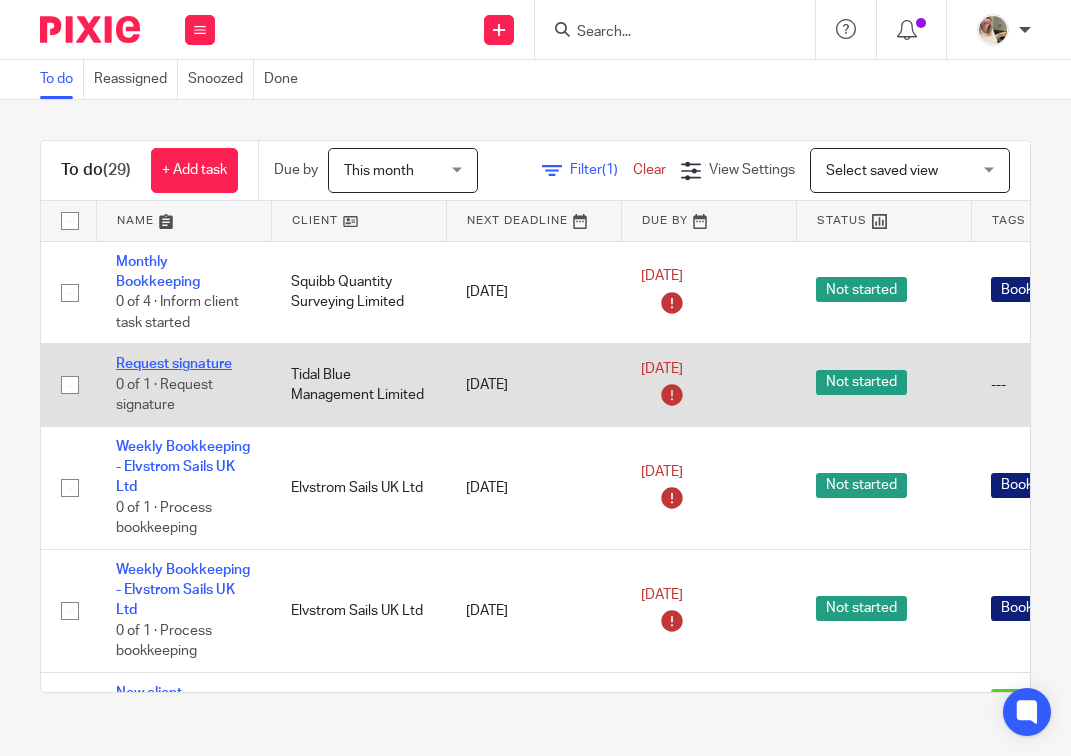 click on "Request signature" 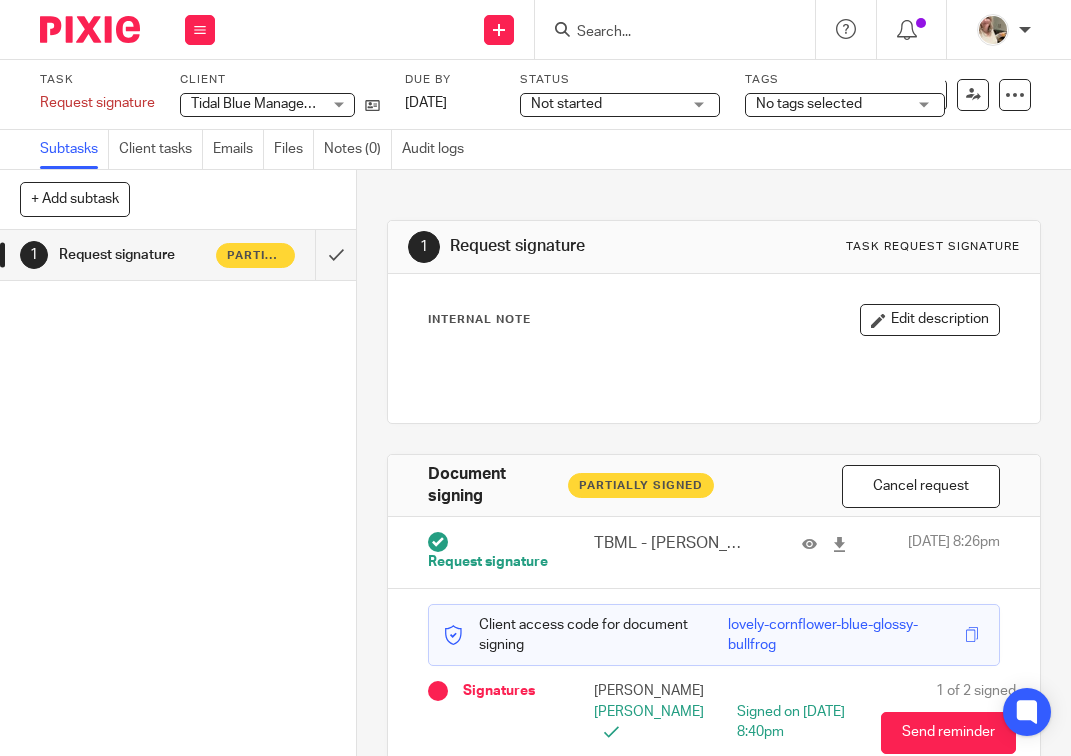 scroll, scrollTop: 0, scrollLeft: 0, axis: both 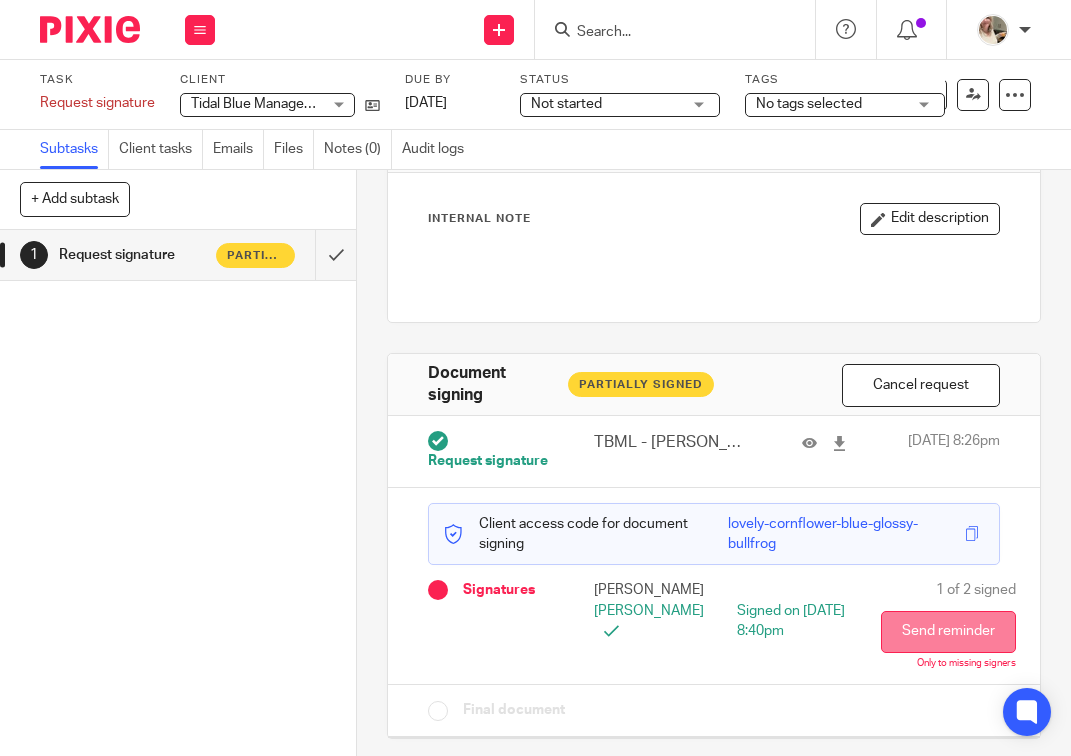 click on "Send reminder" at bounding box center [948, 632] 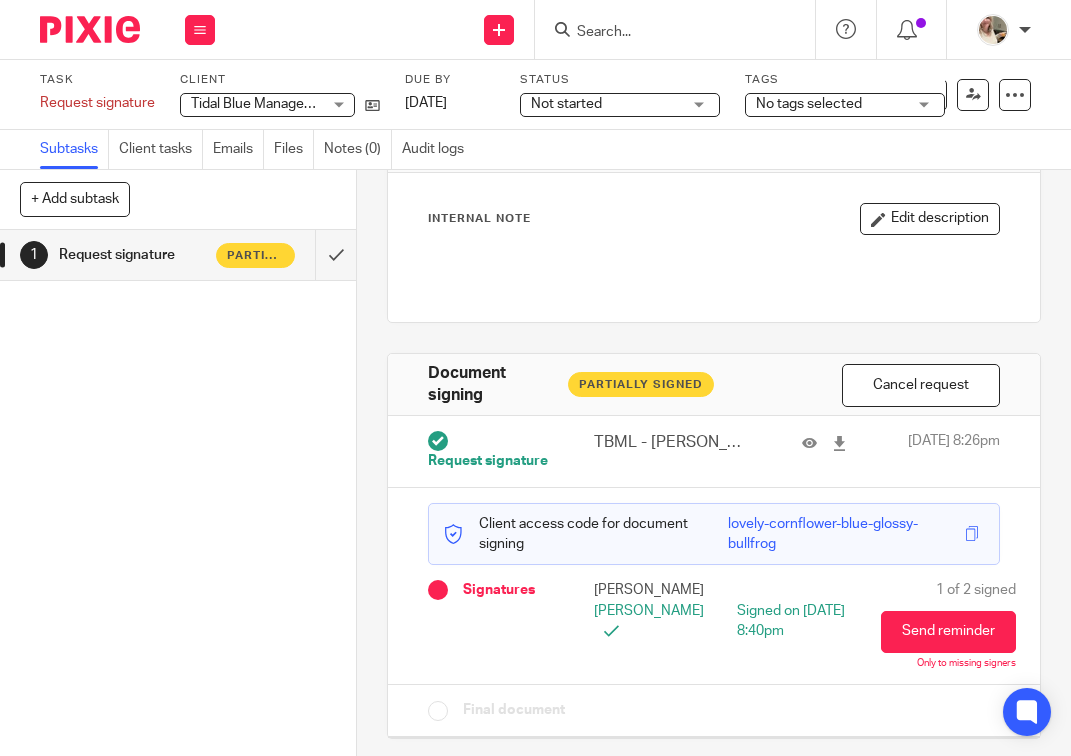 scroll, scrollTop: 0, scrollLeft: 0, axis: both 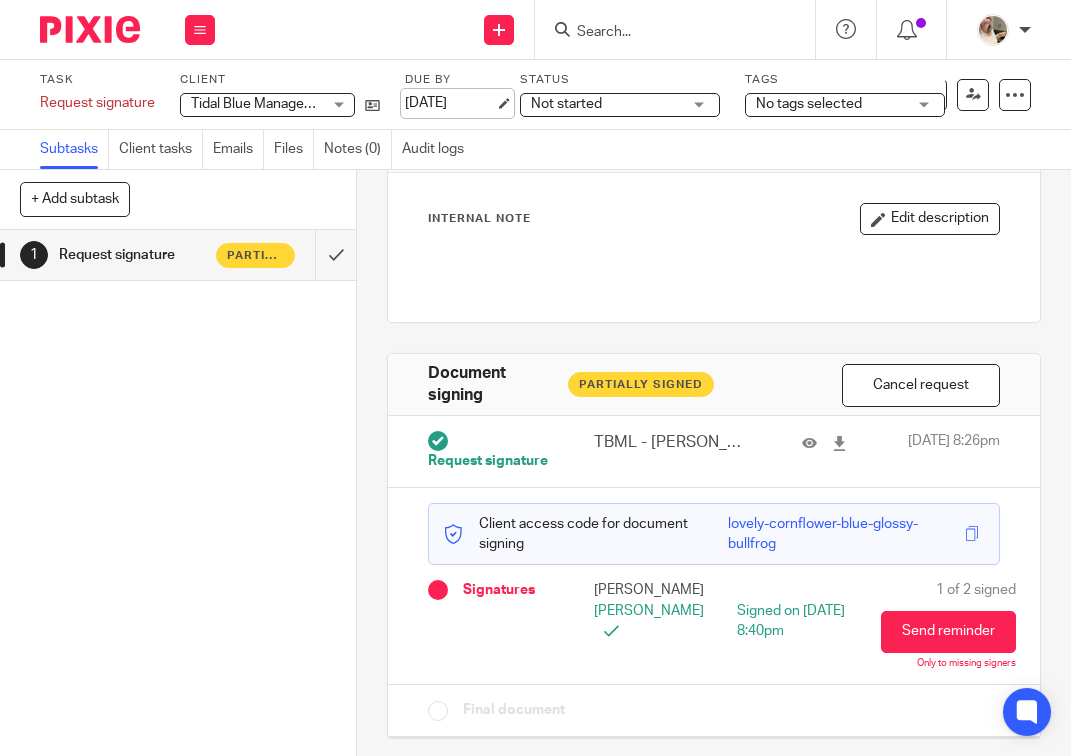 click on "[DATE]" at bounding box center (450, 103) 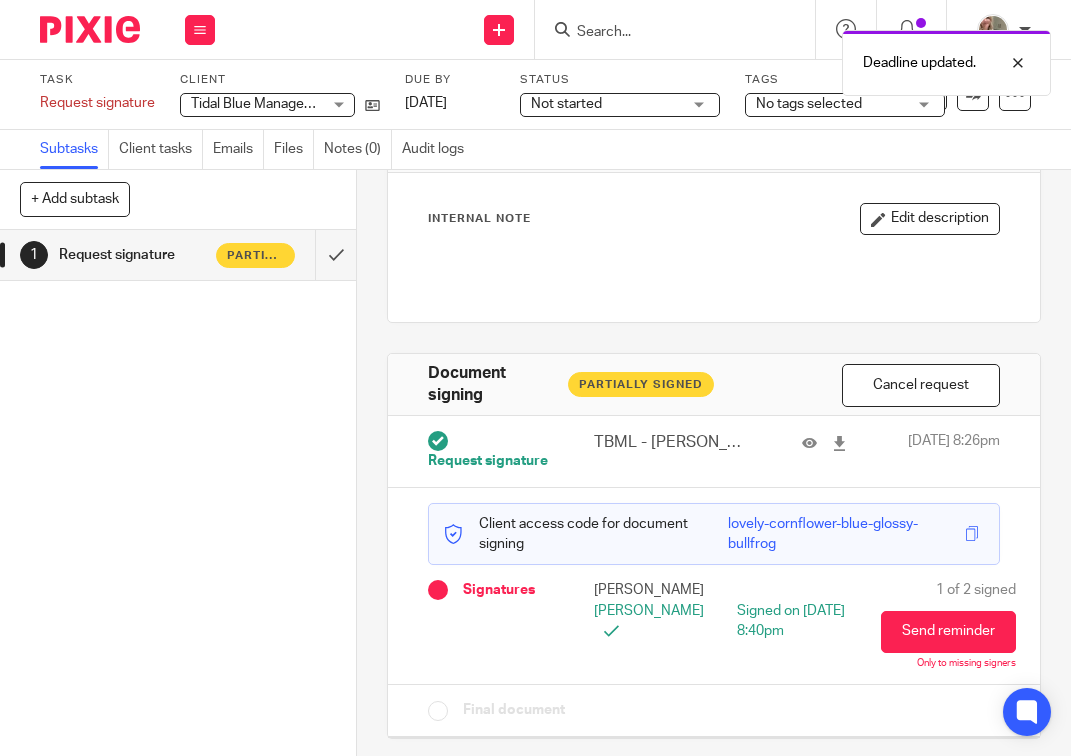 click on "1
Request signature
Task request signature
Internal Note
Edit description
Document signing
Partially Signed
Cancel request
Request signature
TBML - LOE.pdf
1 Jul 2025 8:26pm
Client access code for document signing
lovely-cornflower-blue-glossy-bullfrog
Signatures
Colin Macgregor
Danny Welch
Signed on 1 Jul 2025 8:40pm
1 of 2 signed
Send reminder
Only to missing signers" at bounding box center [714, 463] 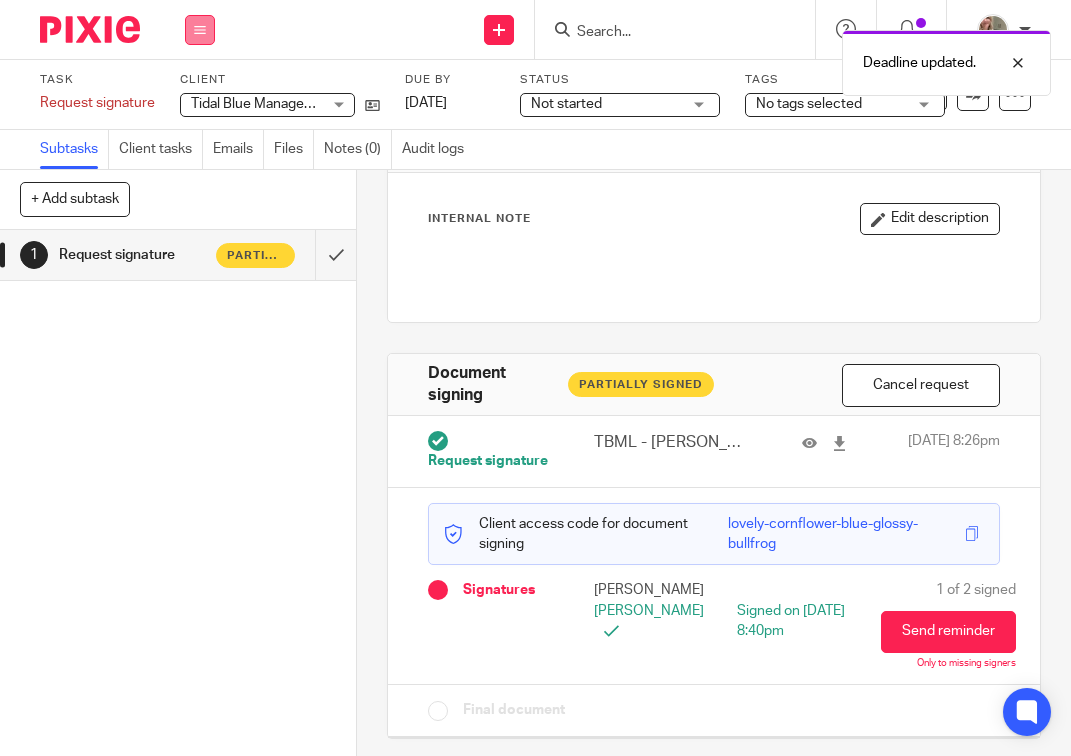 click at bounding box center (200, 30) 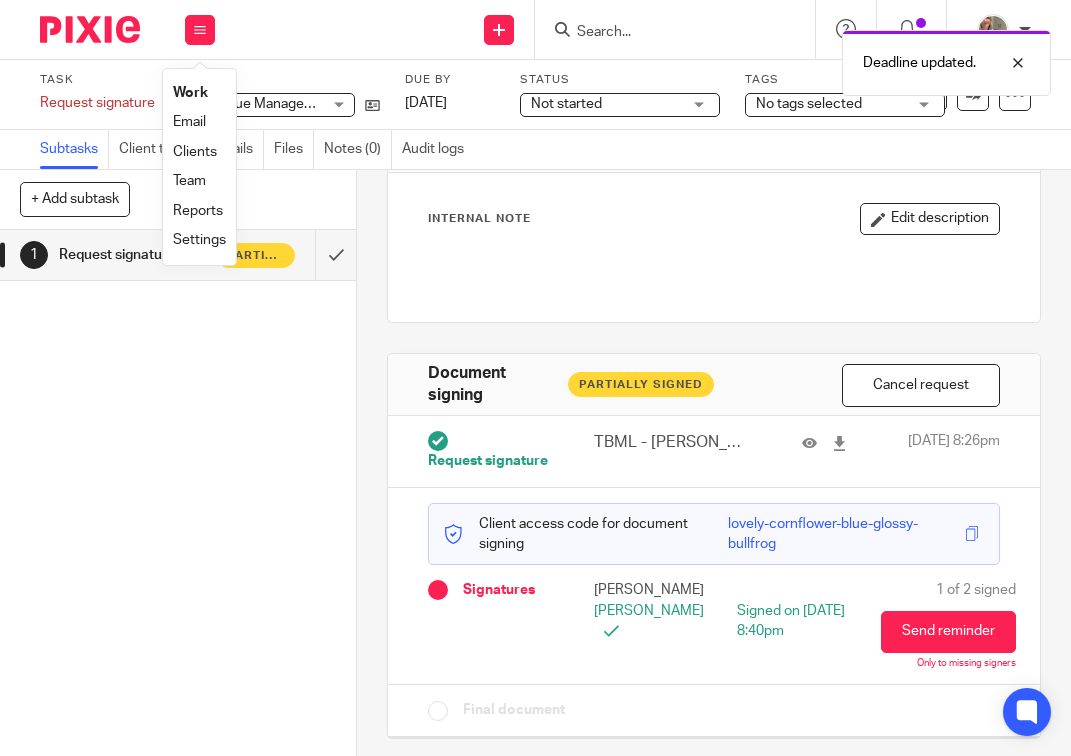 click on "Work" at bounding box center [190, 93] 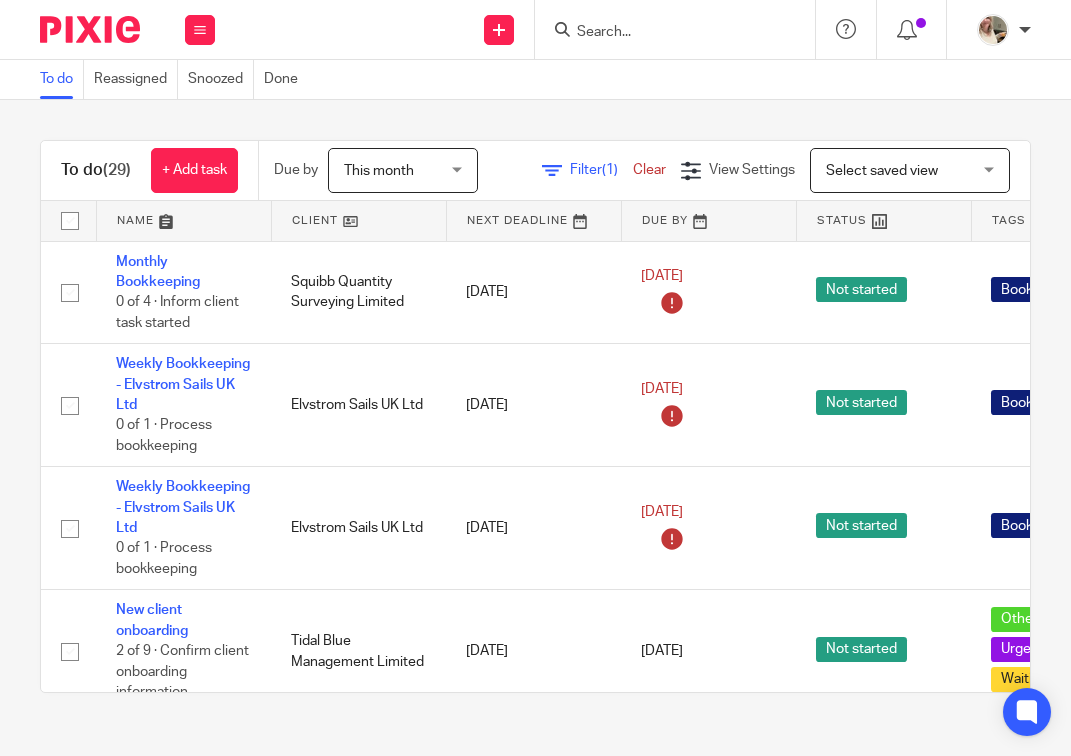 scroll, scrollTop: 0, scrollLeft: 0, axis: both 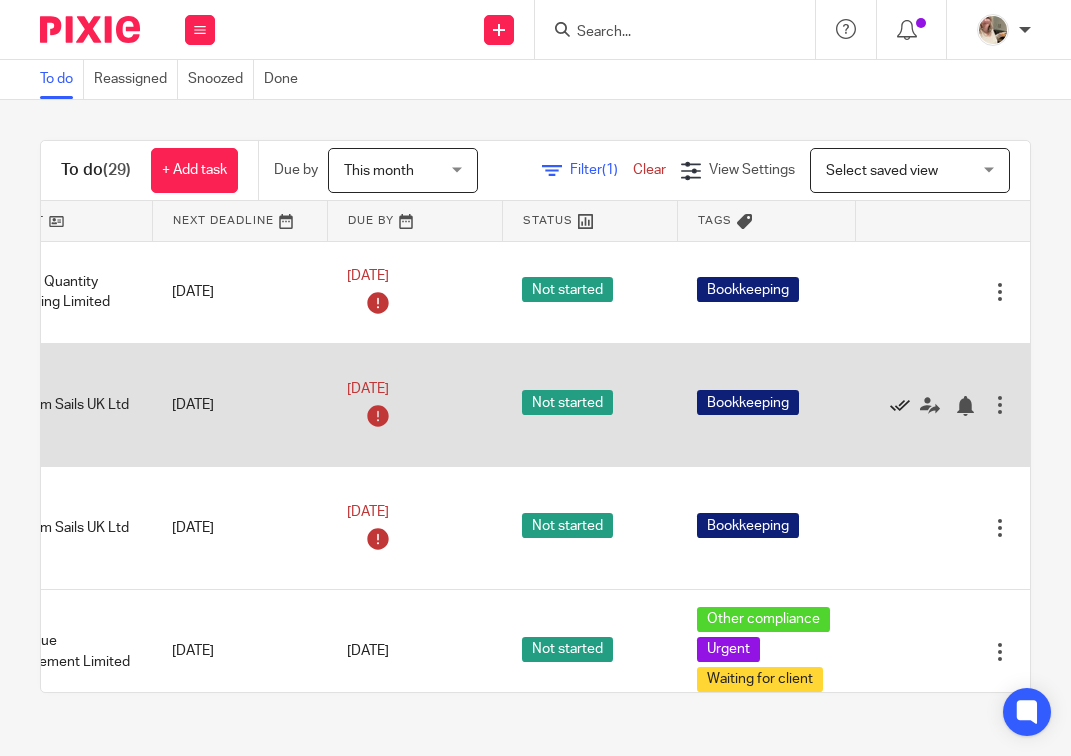 click at bounding box center [900, 406] 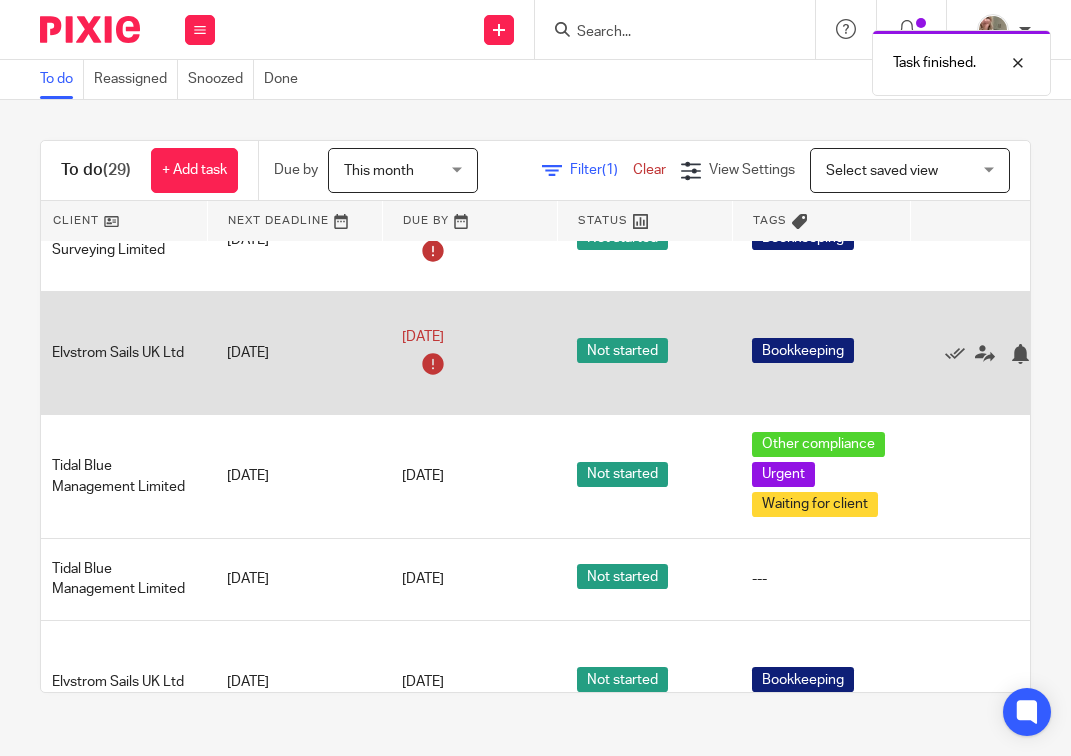 scroll, scrollTop: 52, scrollLeft: 279, axis: both 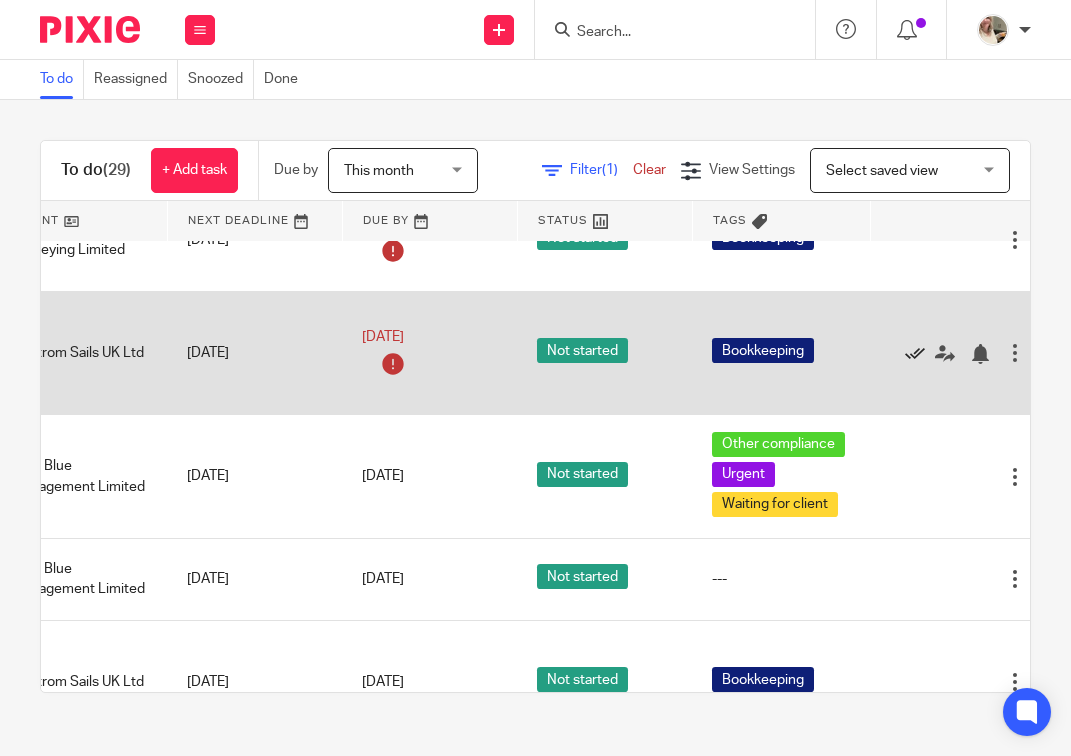click at bounding box center (915, 354) 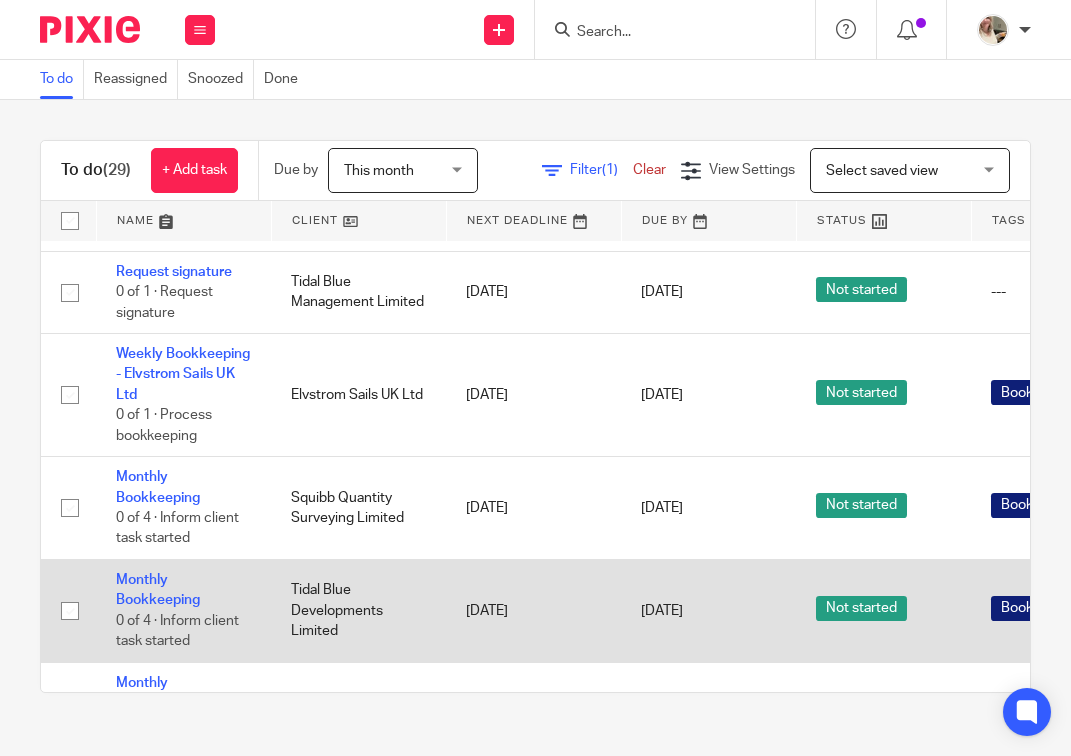 scroll, scrollTop: 199, scrollLeft: 0, axis: vertical 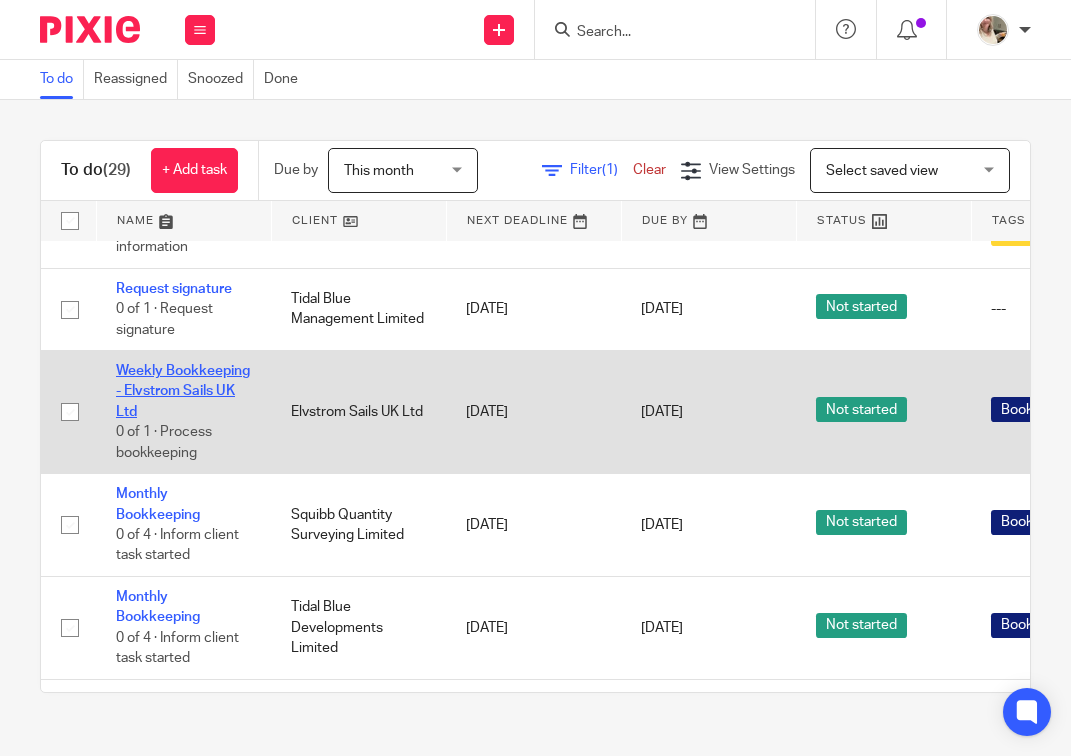 click on "Weekly Bookkeeping - Elvstrom Sails UK Ltd" at bounding box center [183, 391] 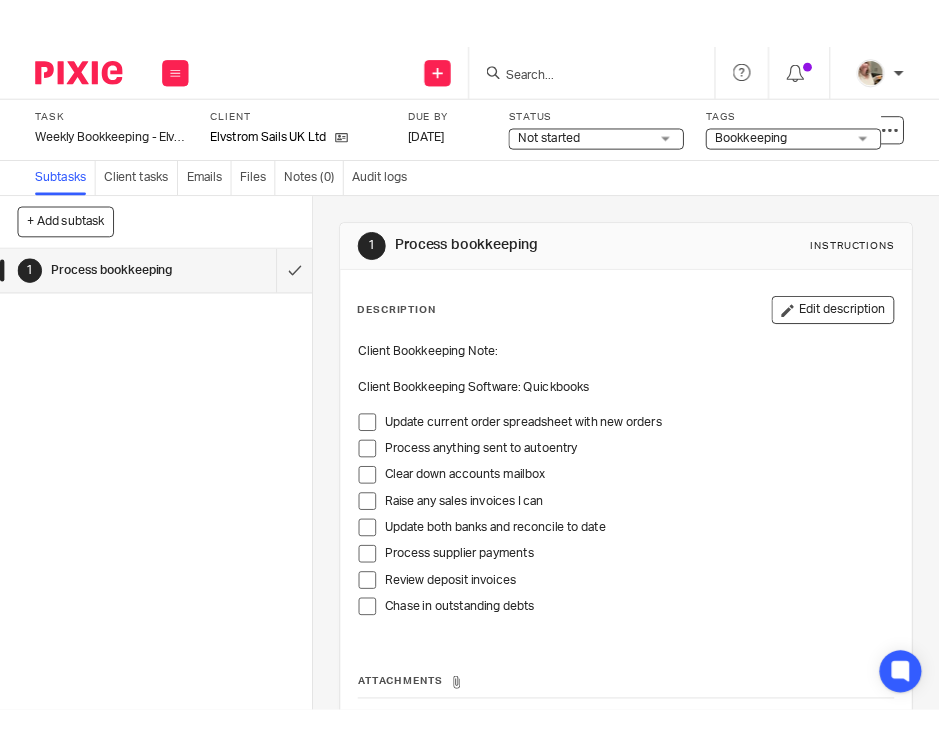 scroll, scrollTop: 0, scrollLeft: 0, axis: both 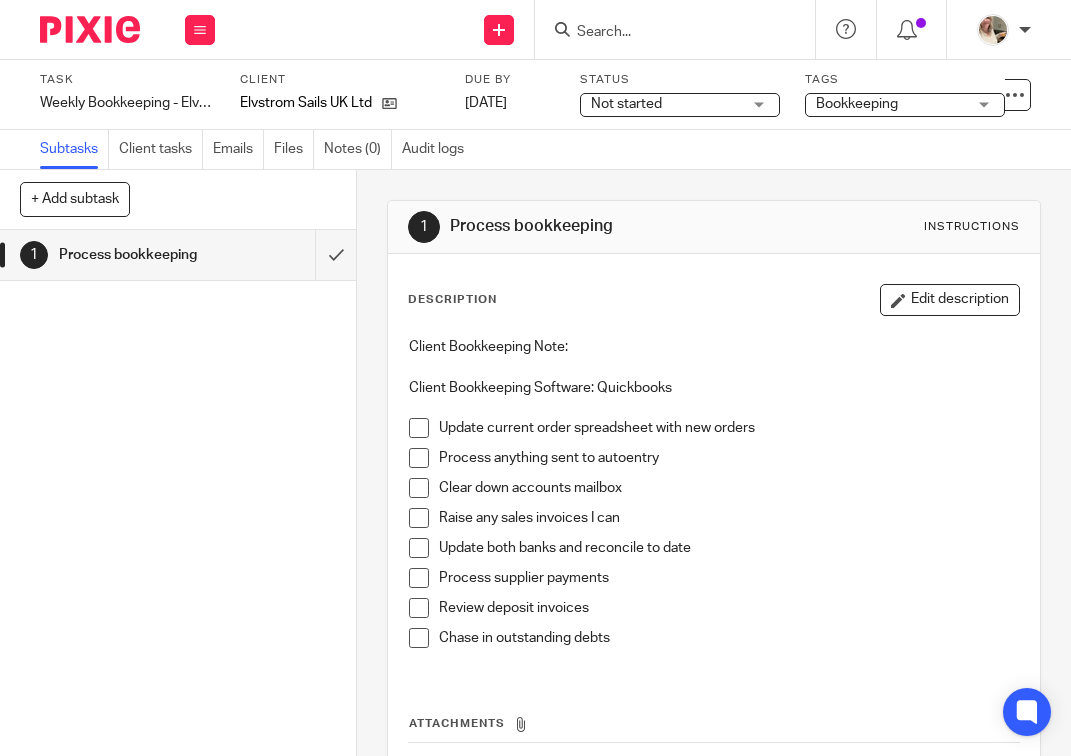 click at bounding box center (419, 428) 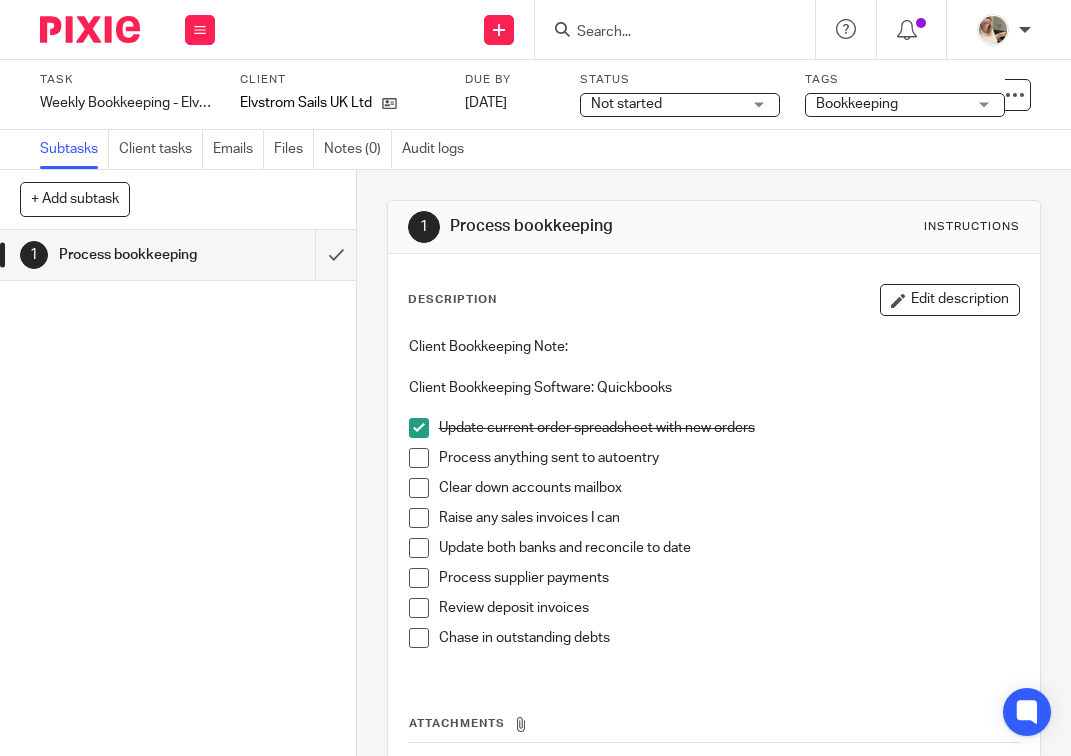 click at bounding box center [419, 458] 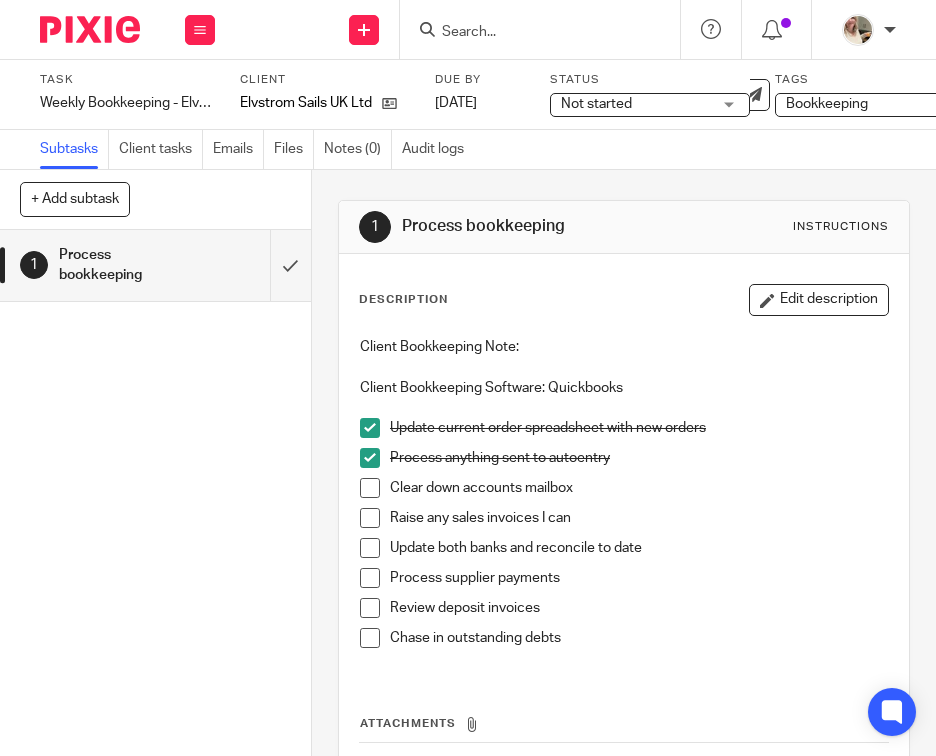 click at bounding box center (370, 488) 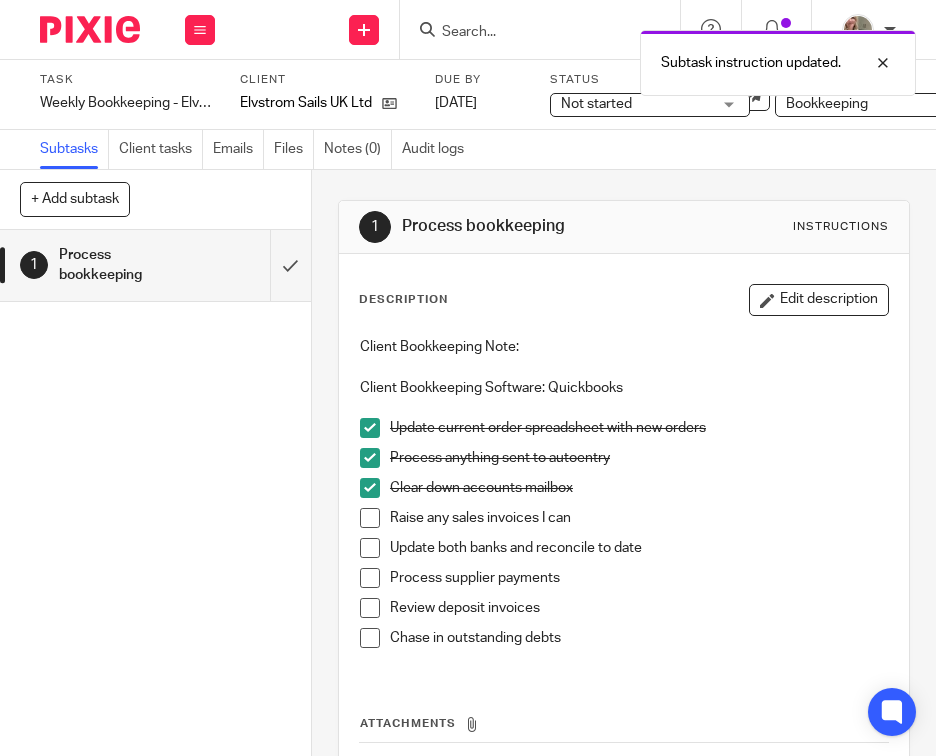 click at bounding box center [370, 518] 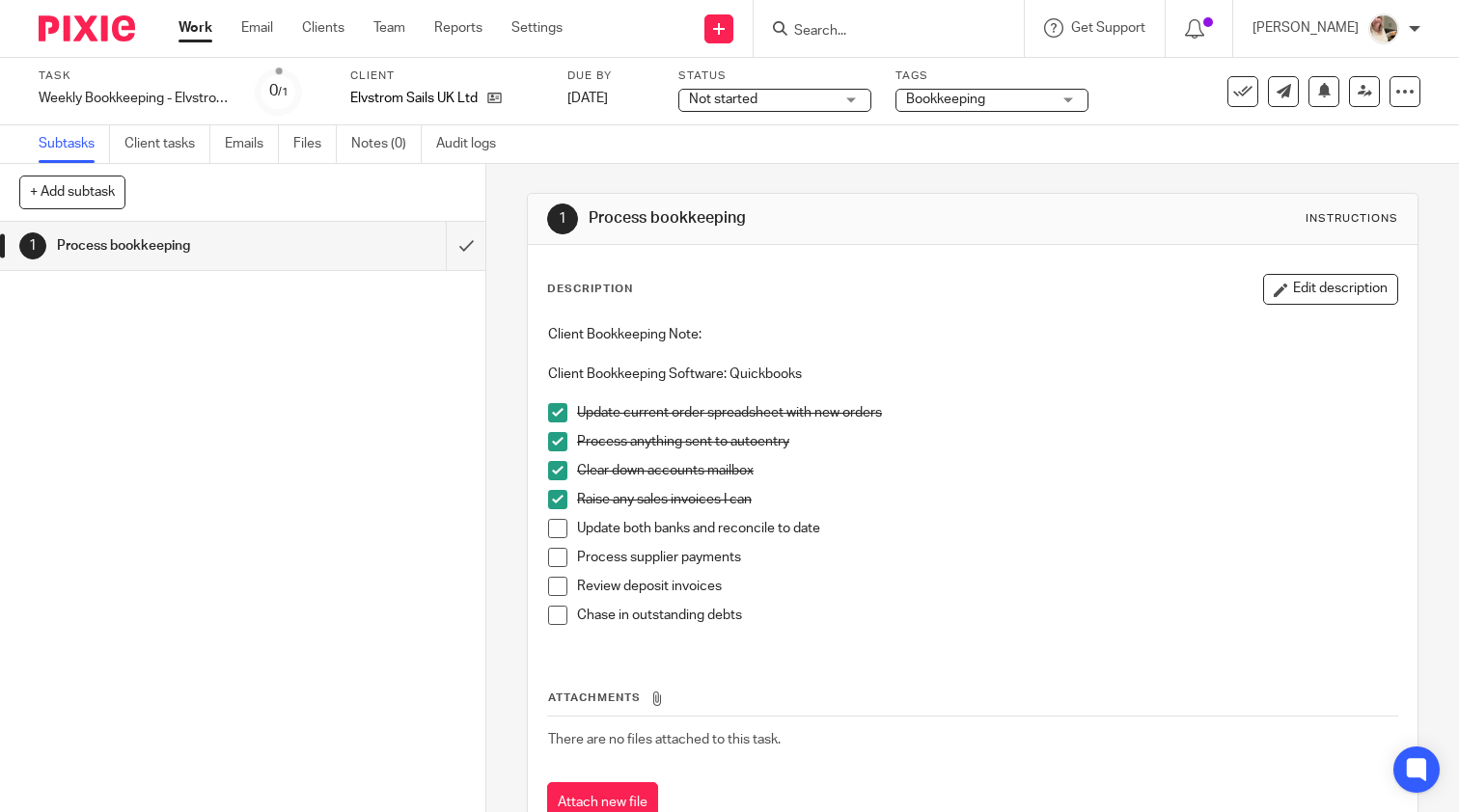 click at bounding box center [558, 528] 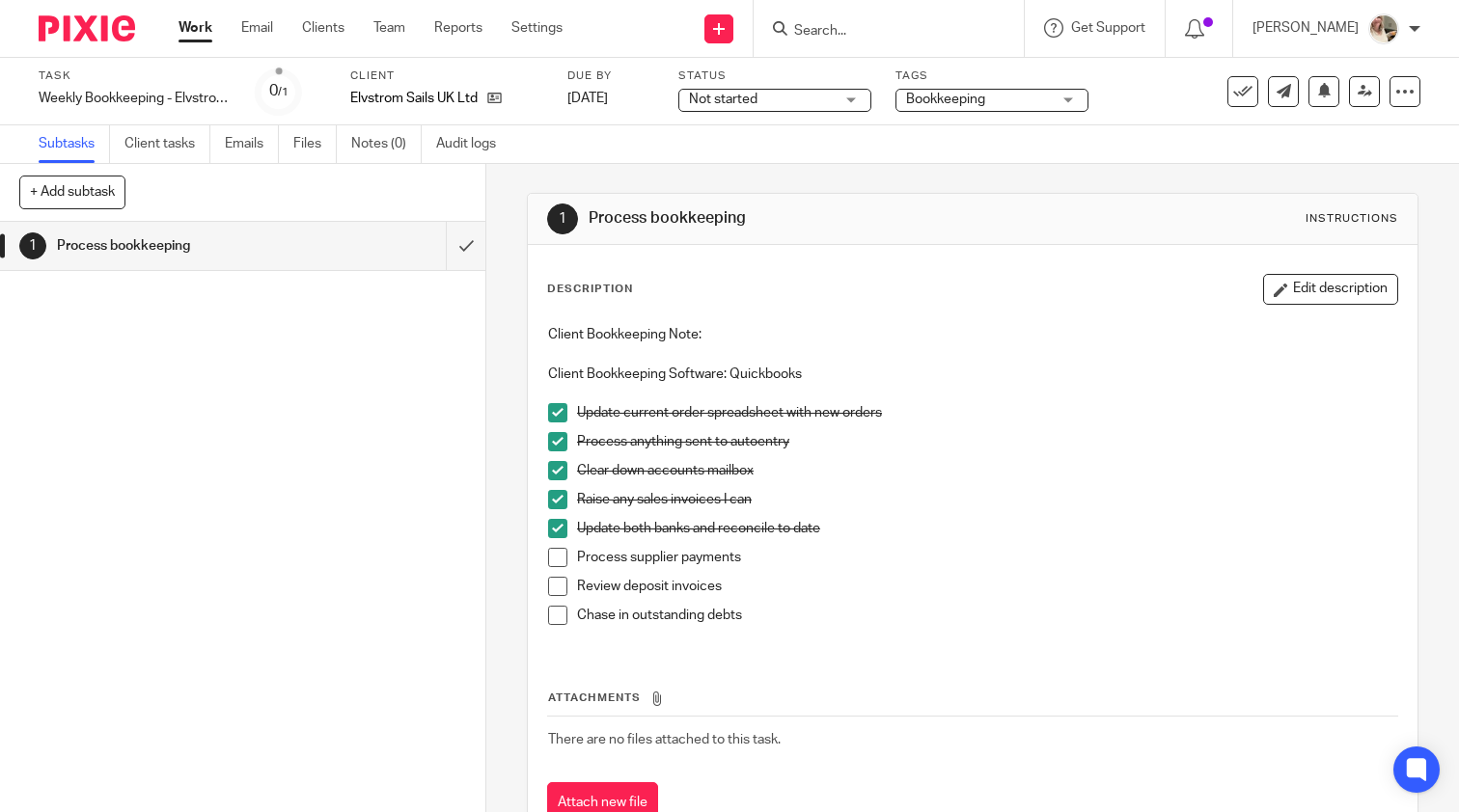 click at bounding box center (558, 557) 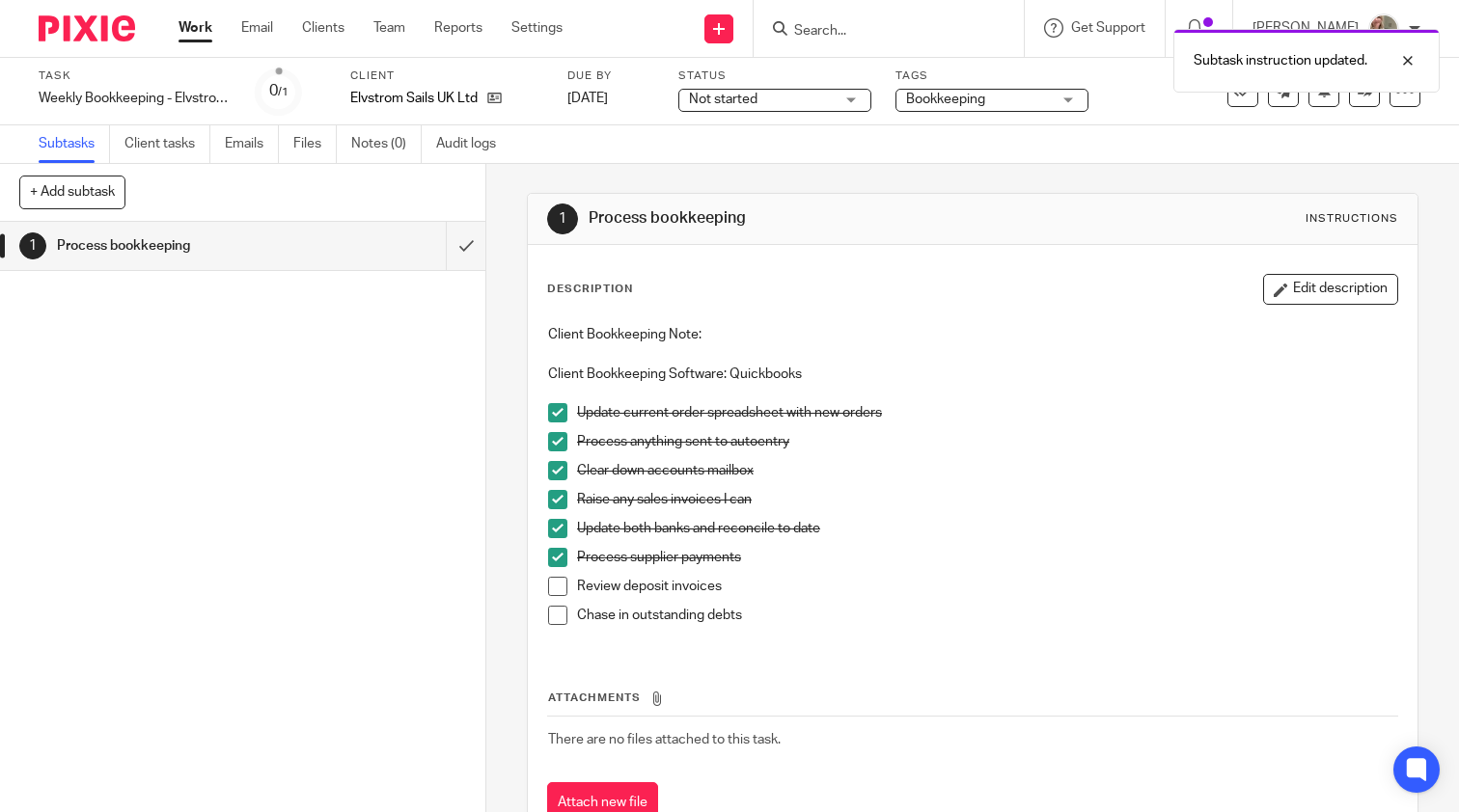 click at bounding box center [558, 586] 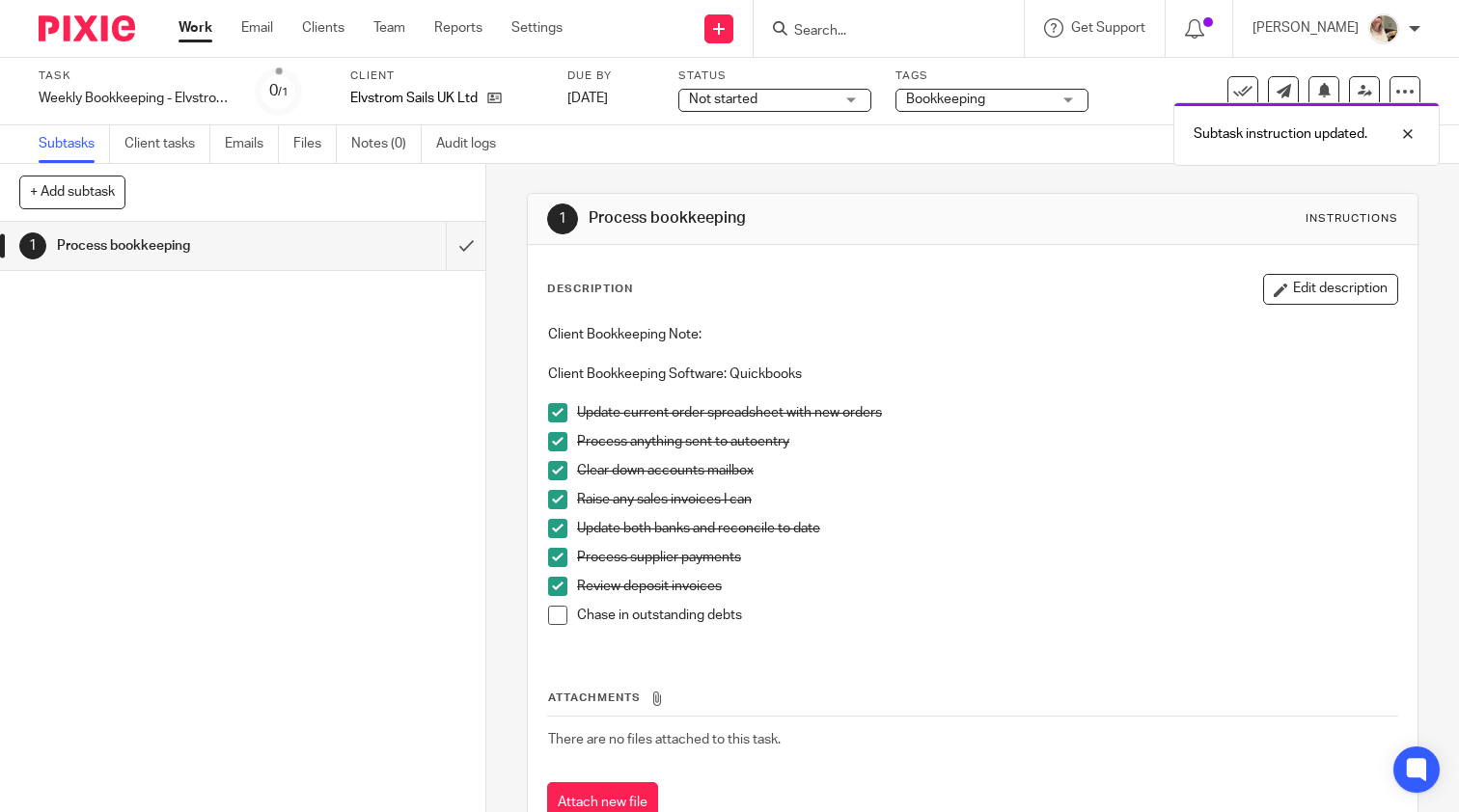 click at bounding box center (558, 615) 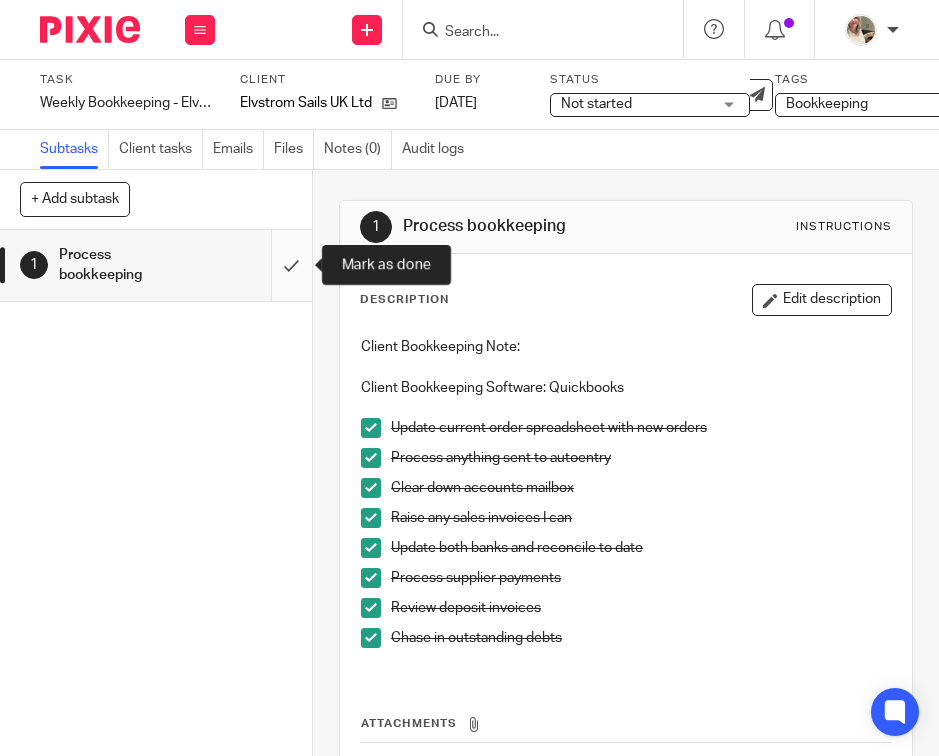 click at bounding box center (156, 265) 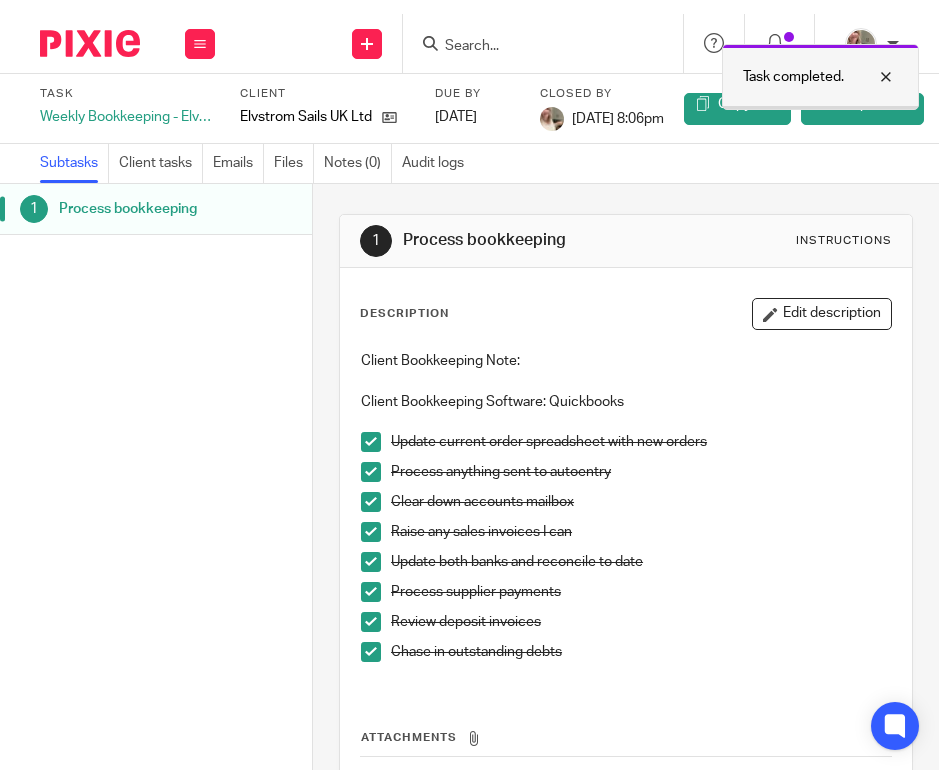 scroll, scrollTop: 0, scrollLeft: 0, axis: both 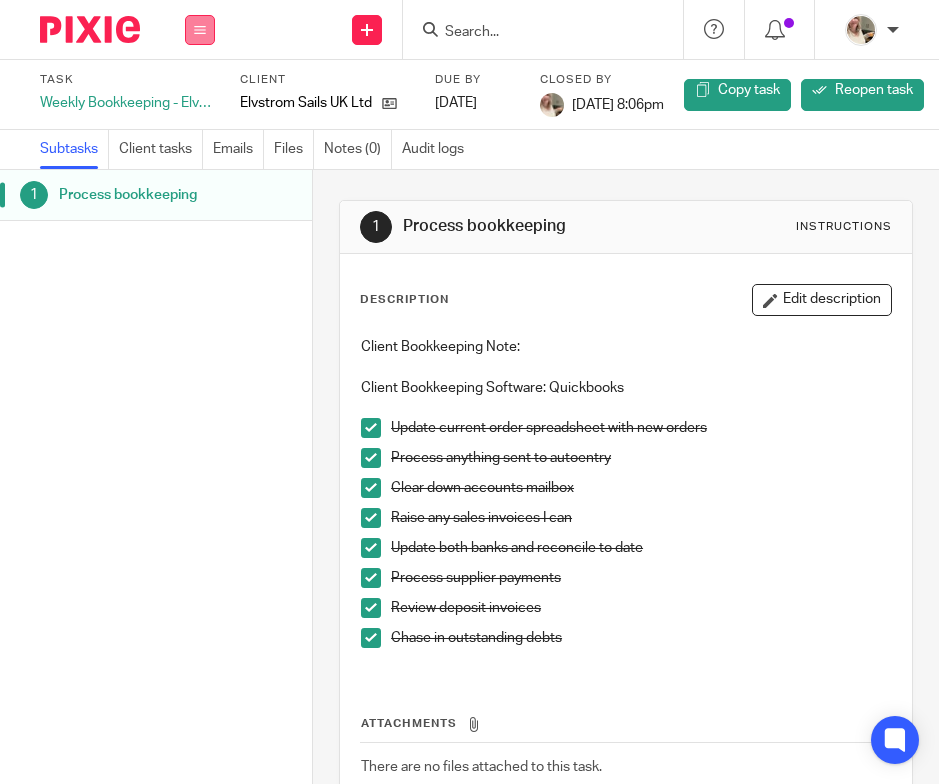 click at bounding box center (200, 30) 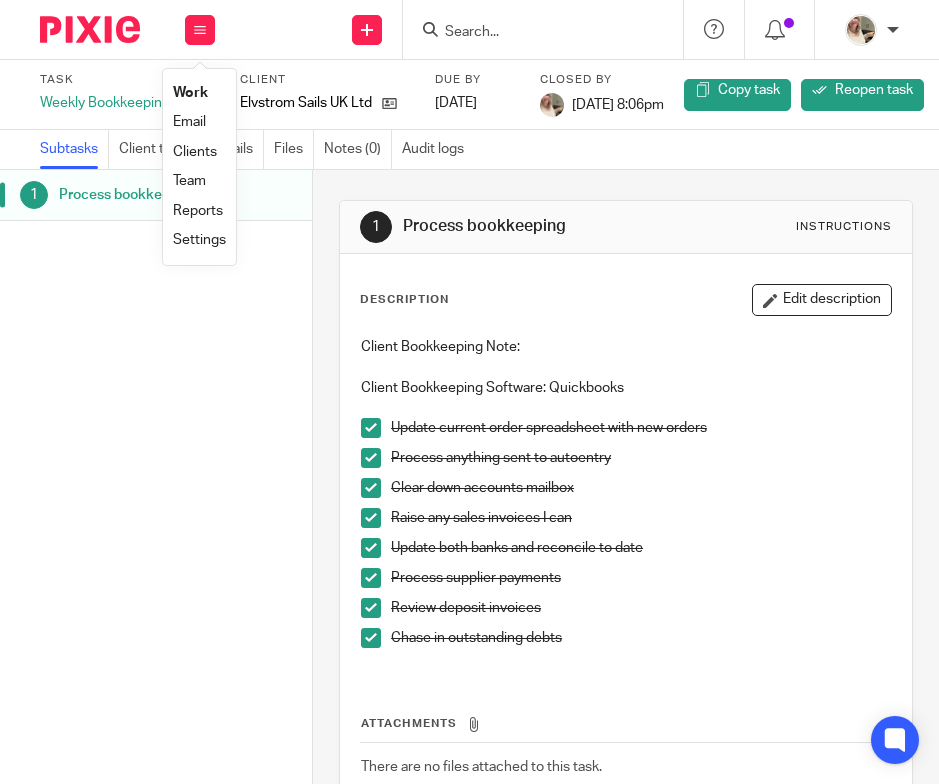 click on "Work" at bounding box center [190, 93] 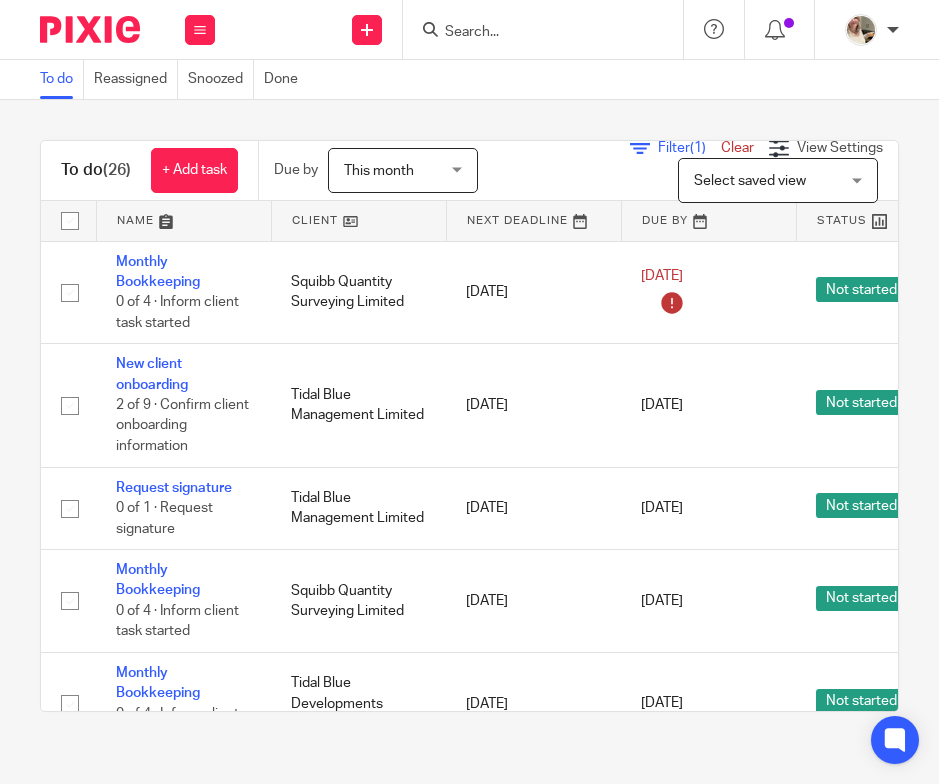scroll, scrollTop: 0, scrollLeft: 0, axis: both 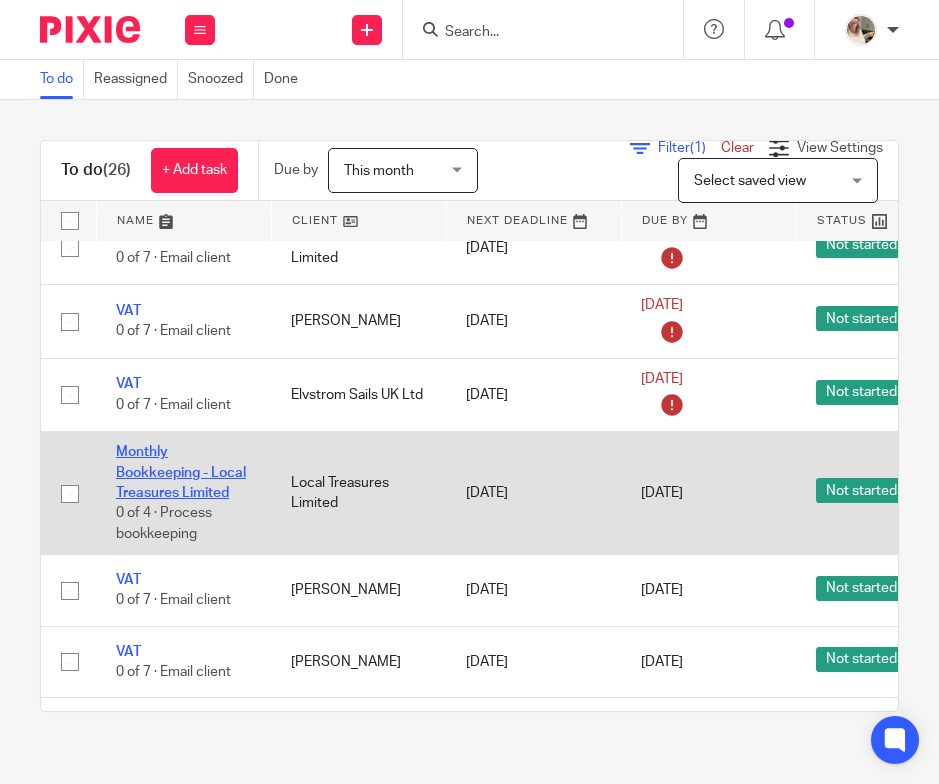 click on "Monthly Bookkeeping - Local Treasures Limited" at bounding box center (181, 472) 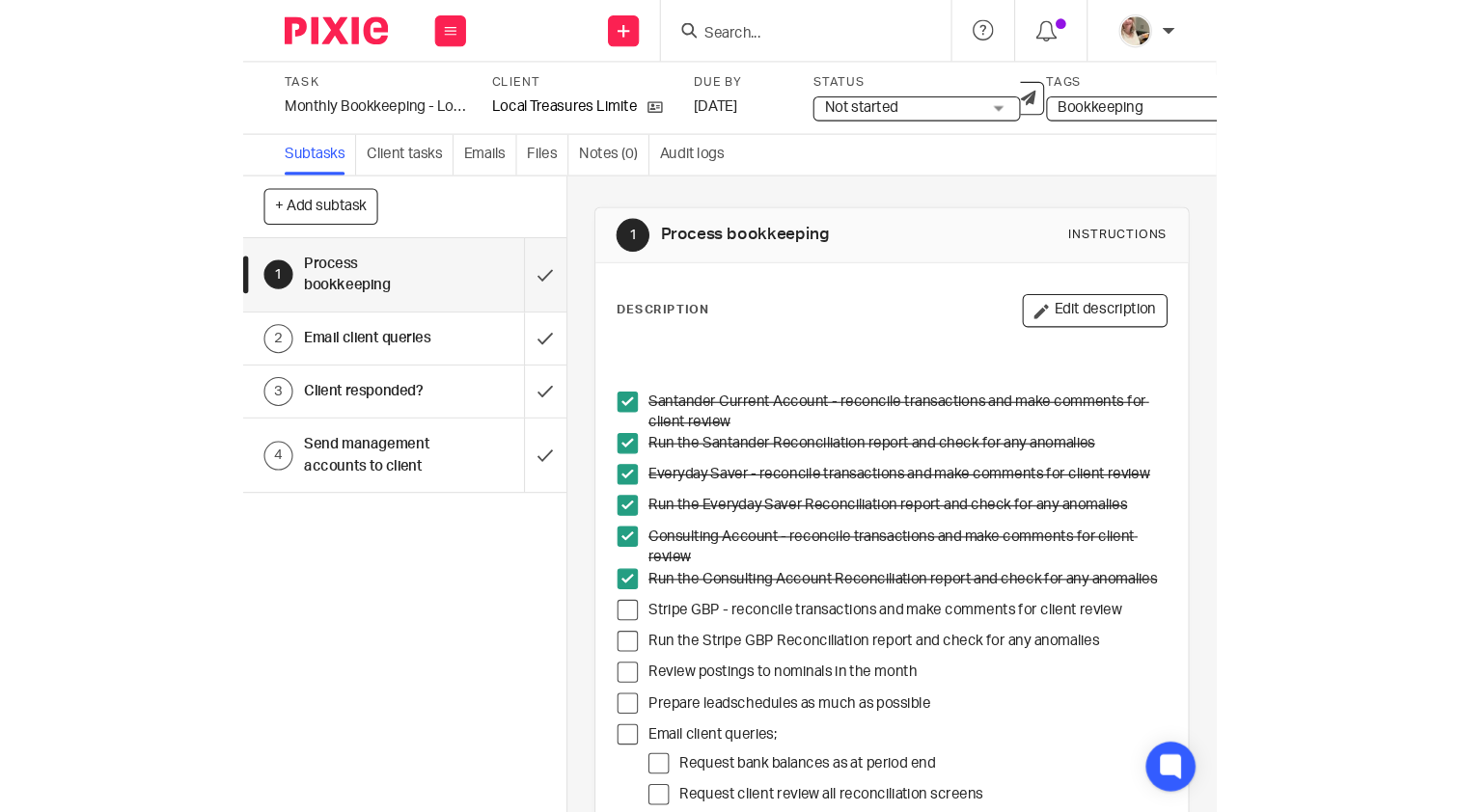 scroll, scrollTop: 0, scrollLeft: 0, axis: both 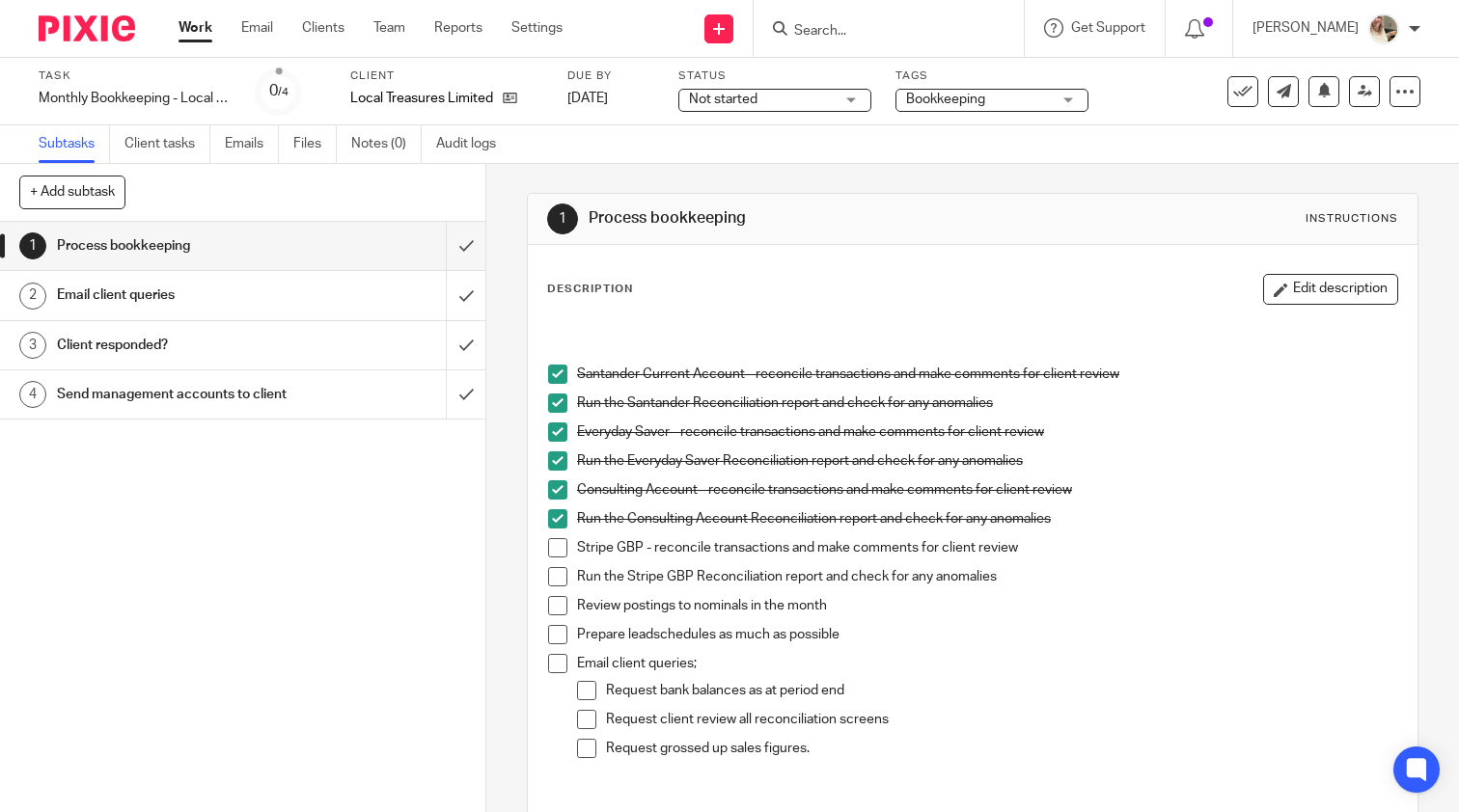 click at bounding box center [558, 548] 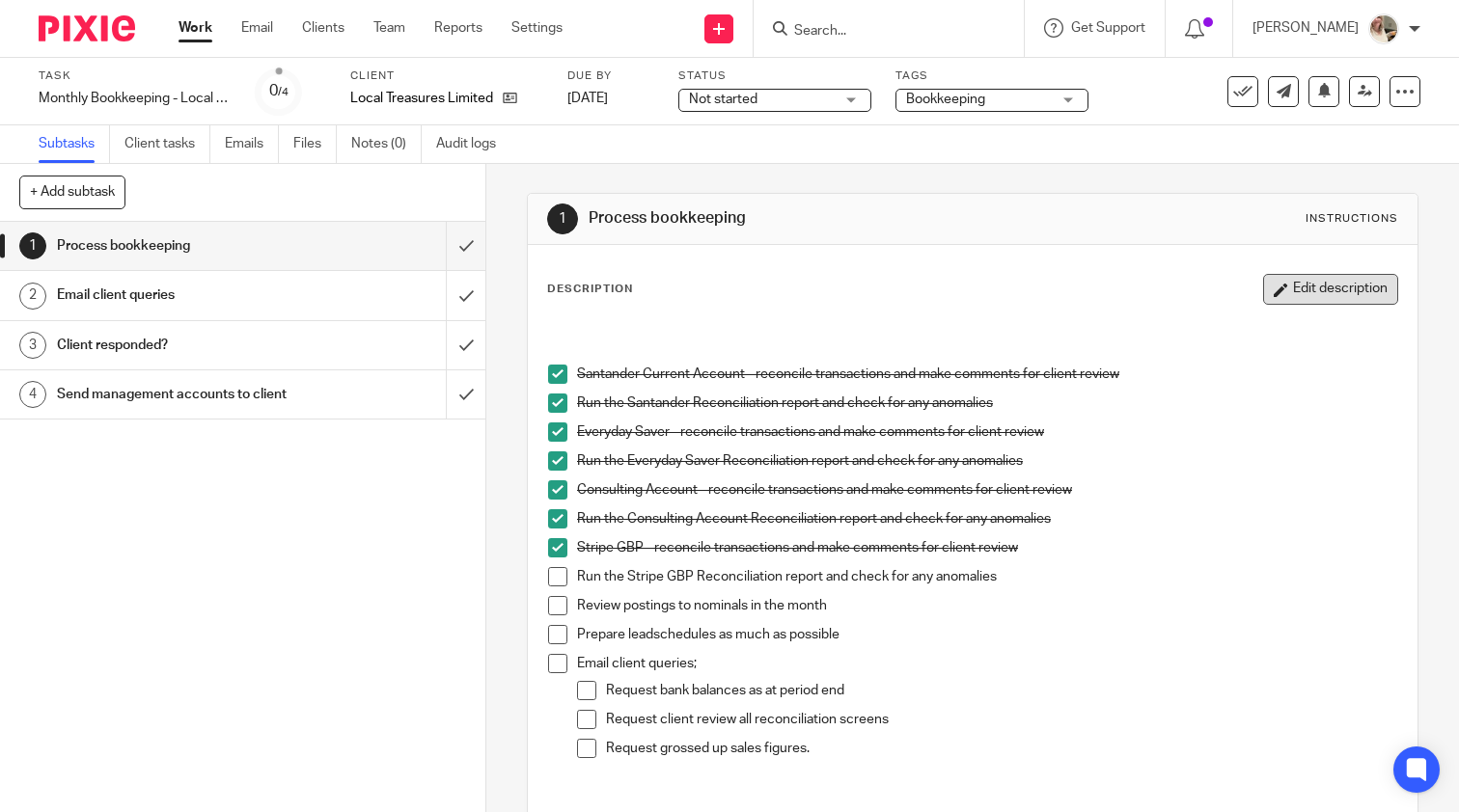 click on "Edit description" at bounding box center [1331, 289] 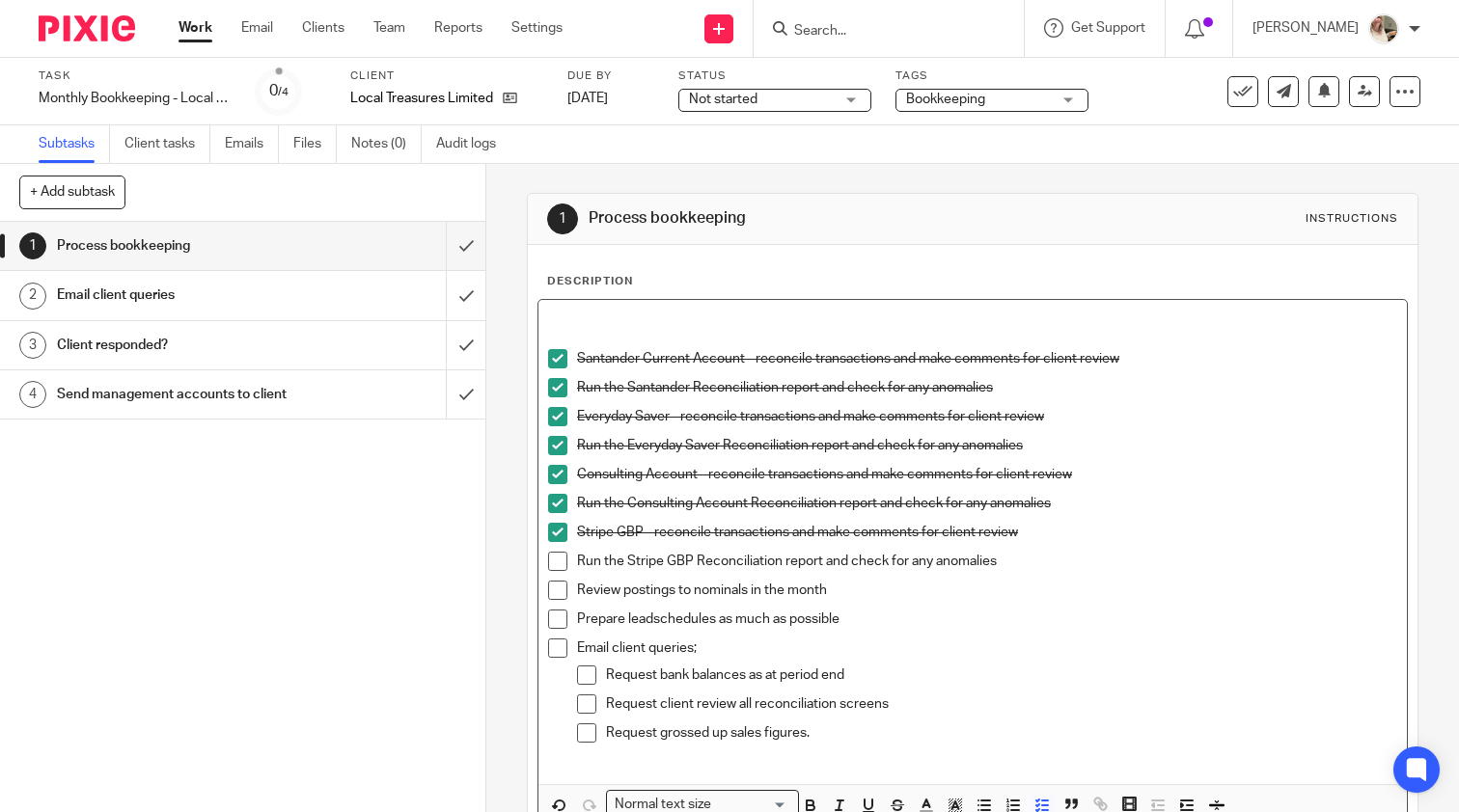 click on "Run the Stripe GBP Reconciliation report and check for any anomalies" at bounding box center [987, 561] 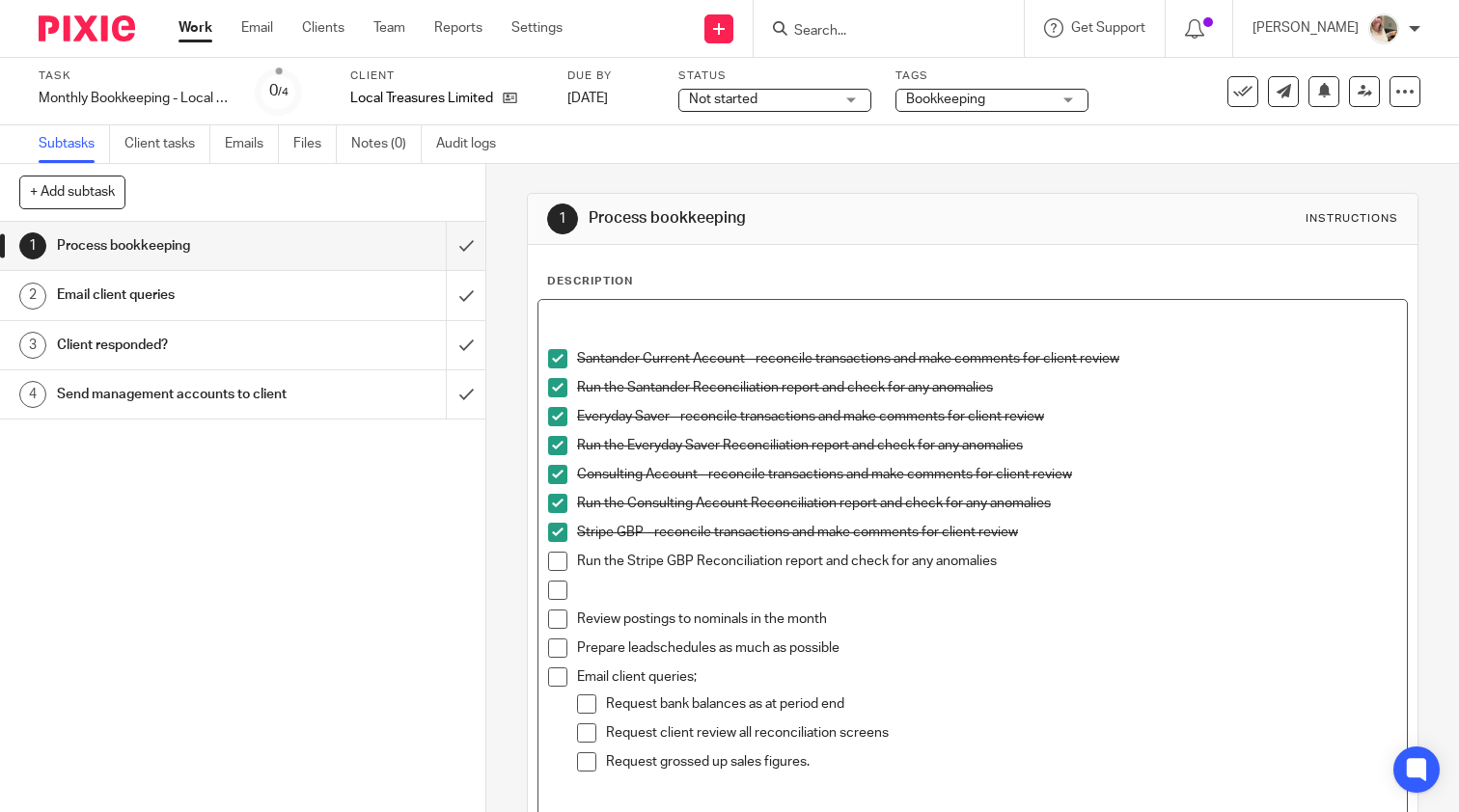 type 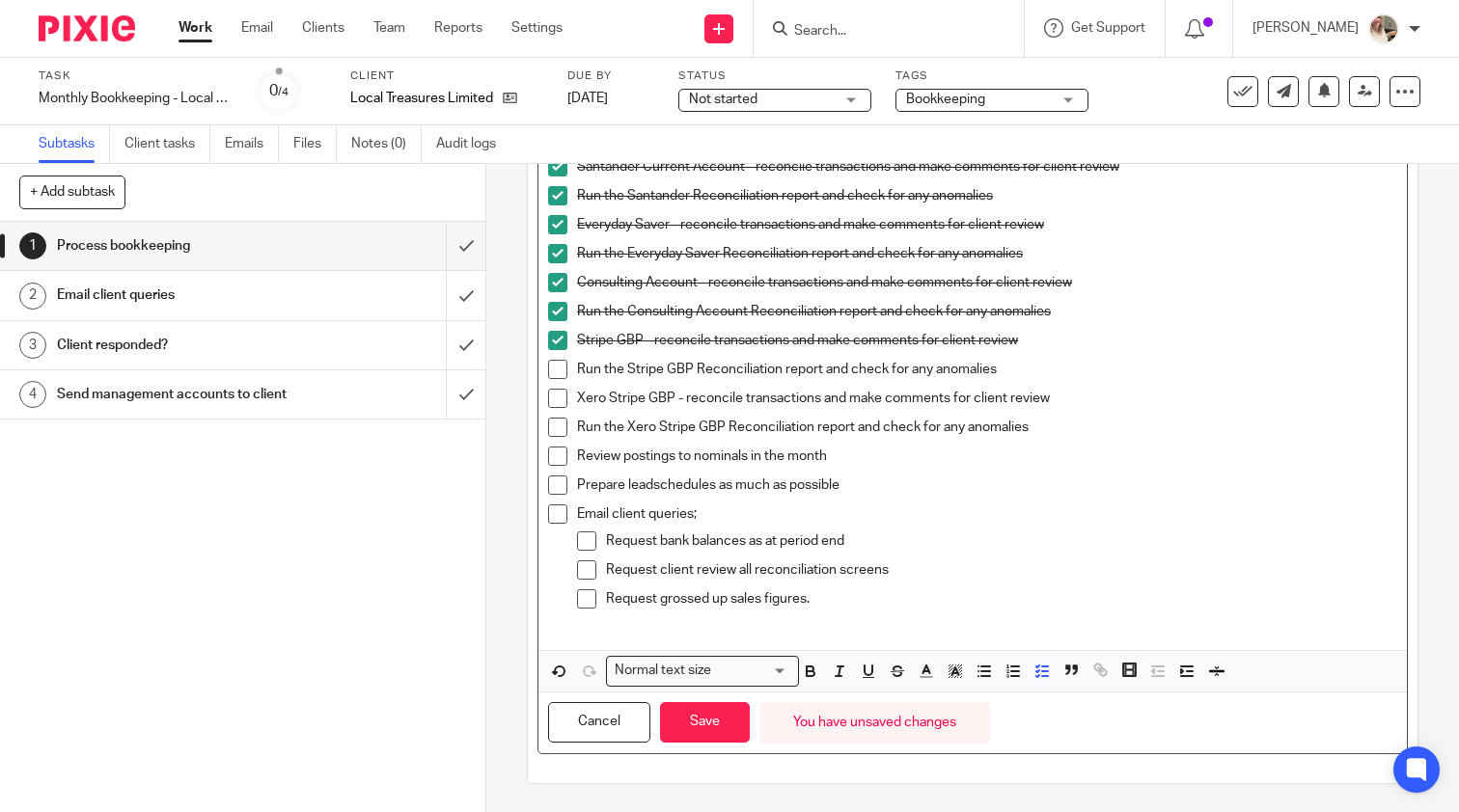 scroll, scrollTop: 191, scrollLeft: 0, axis: vertical 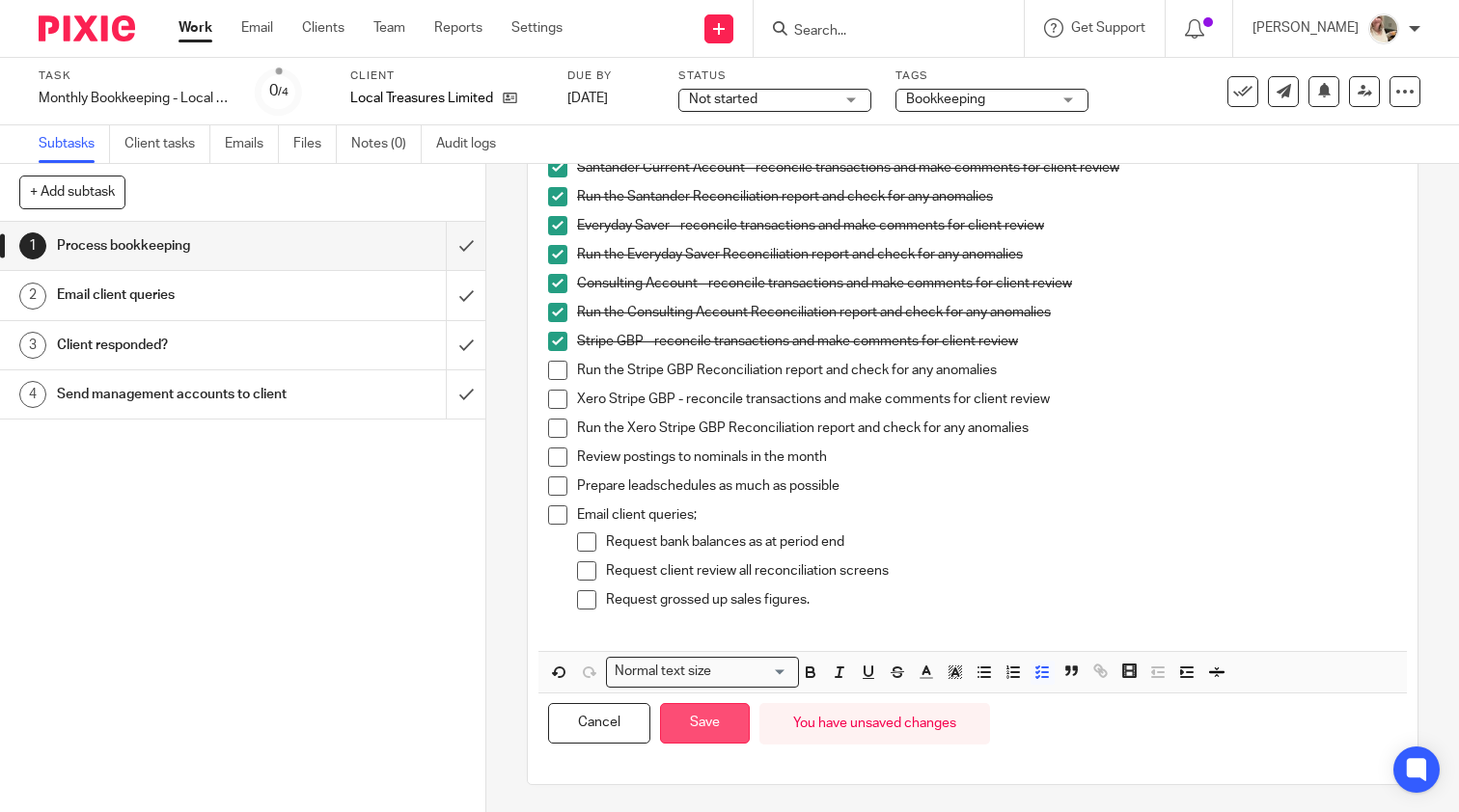 click on "Save" at bounding box center [704, 723] 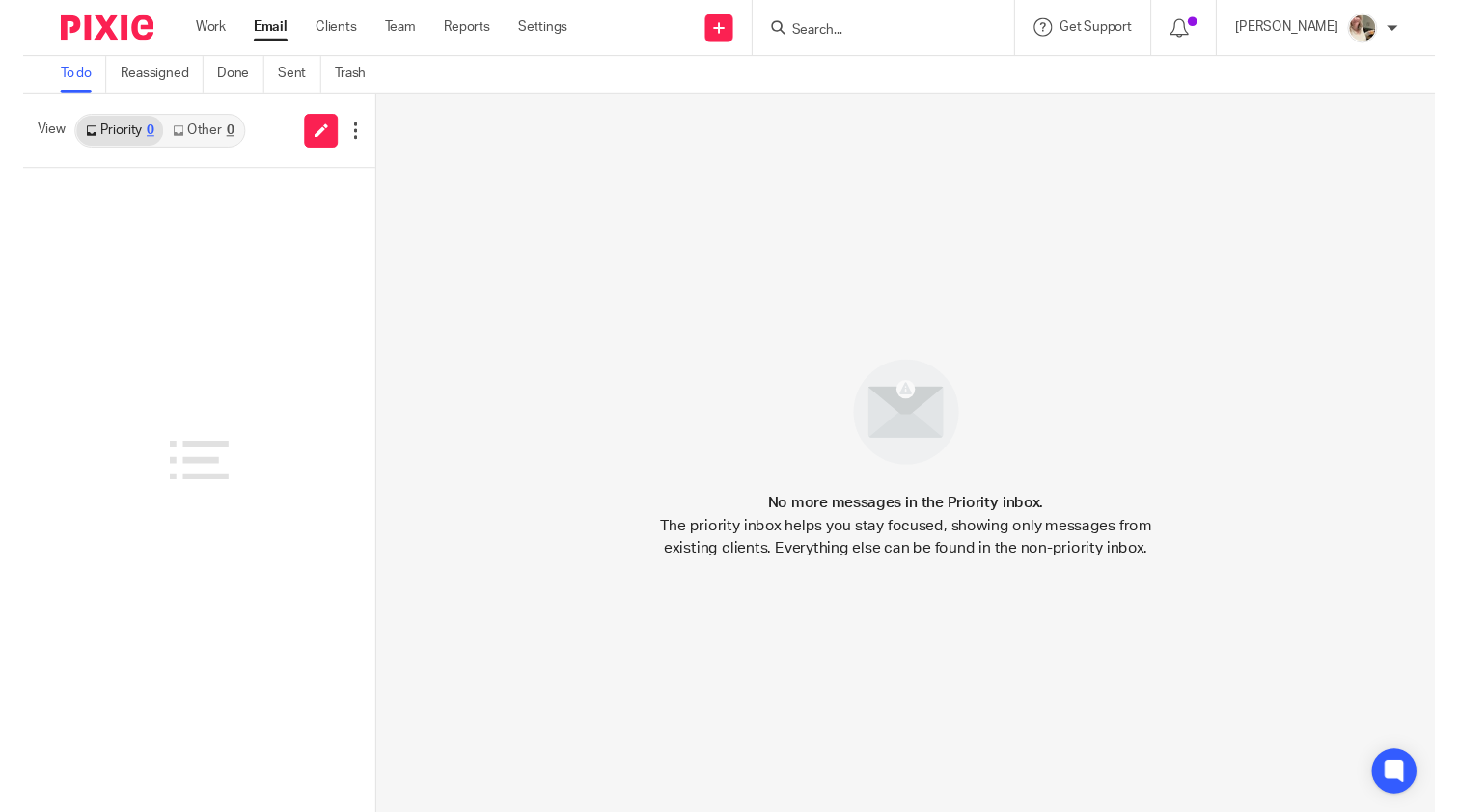 scroll, scrollTop: 0, scrollLeft: 0, axis: both 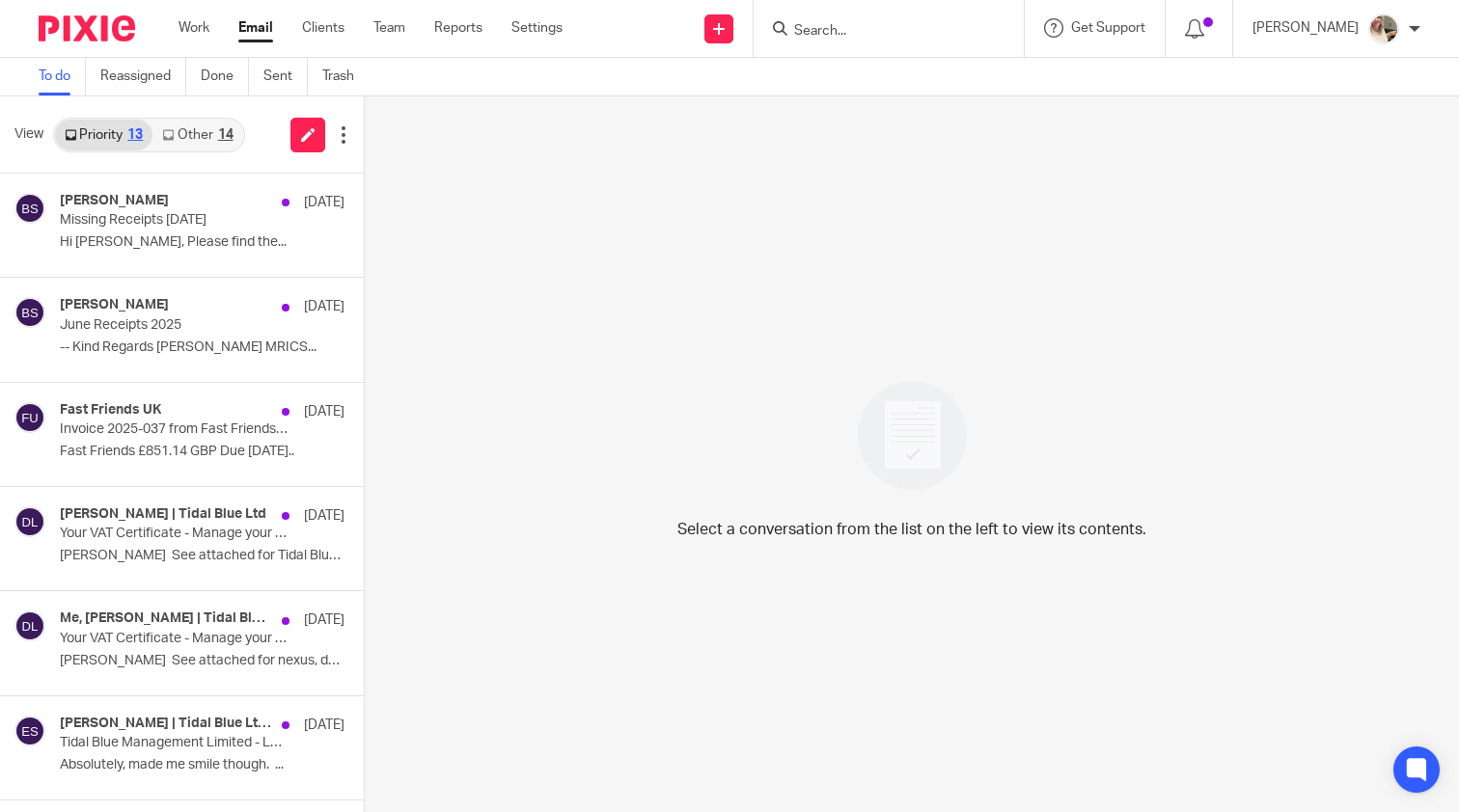 click on "Other
14" at bounding box center [197, 135] 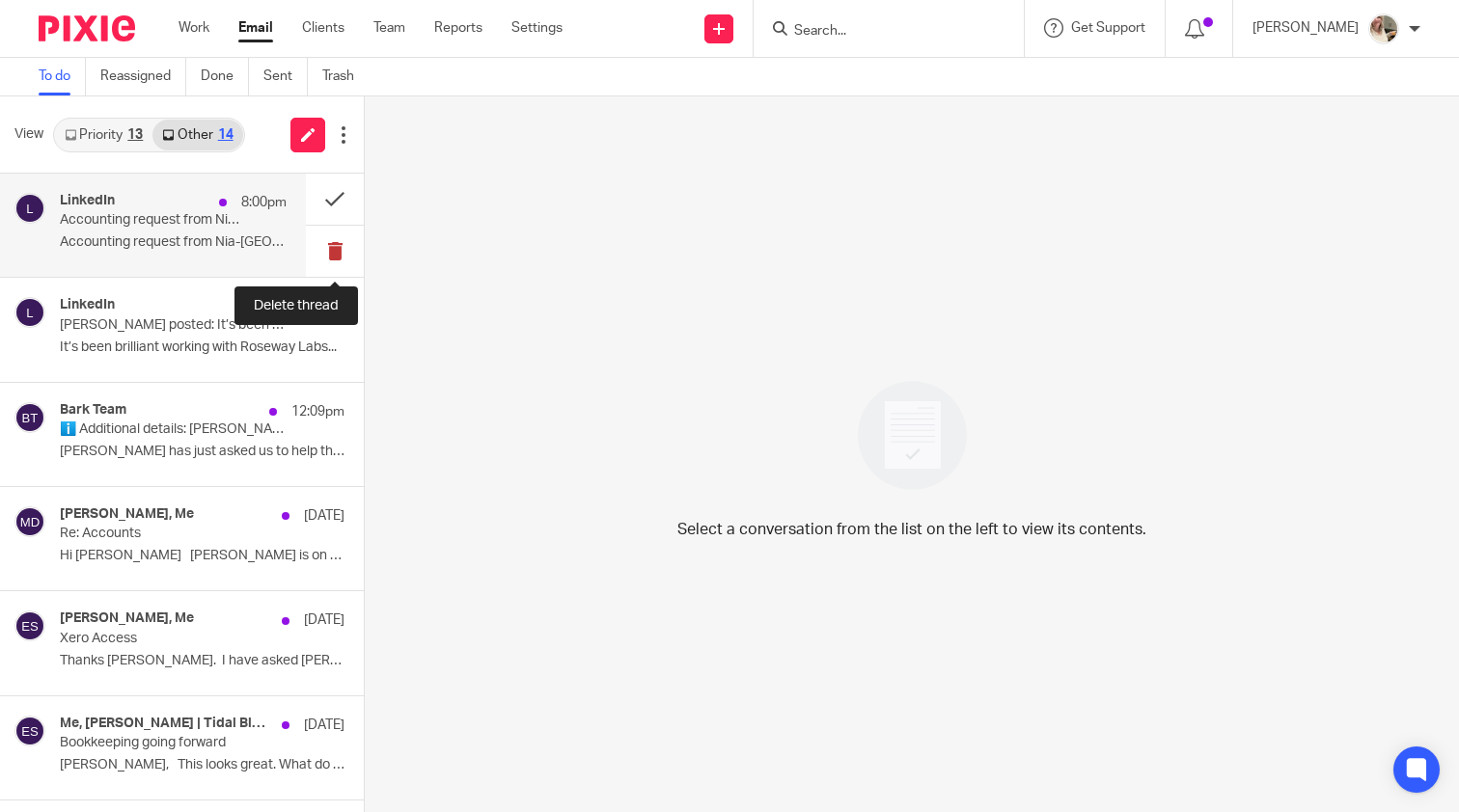 click at bounding box center [335, 251] 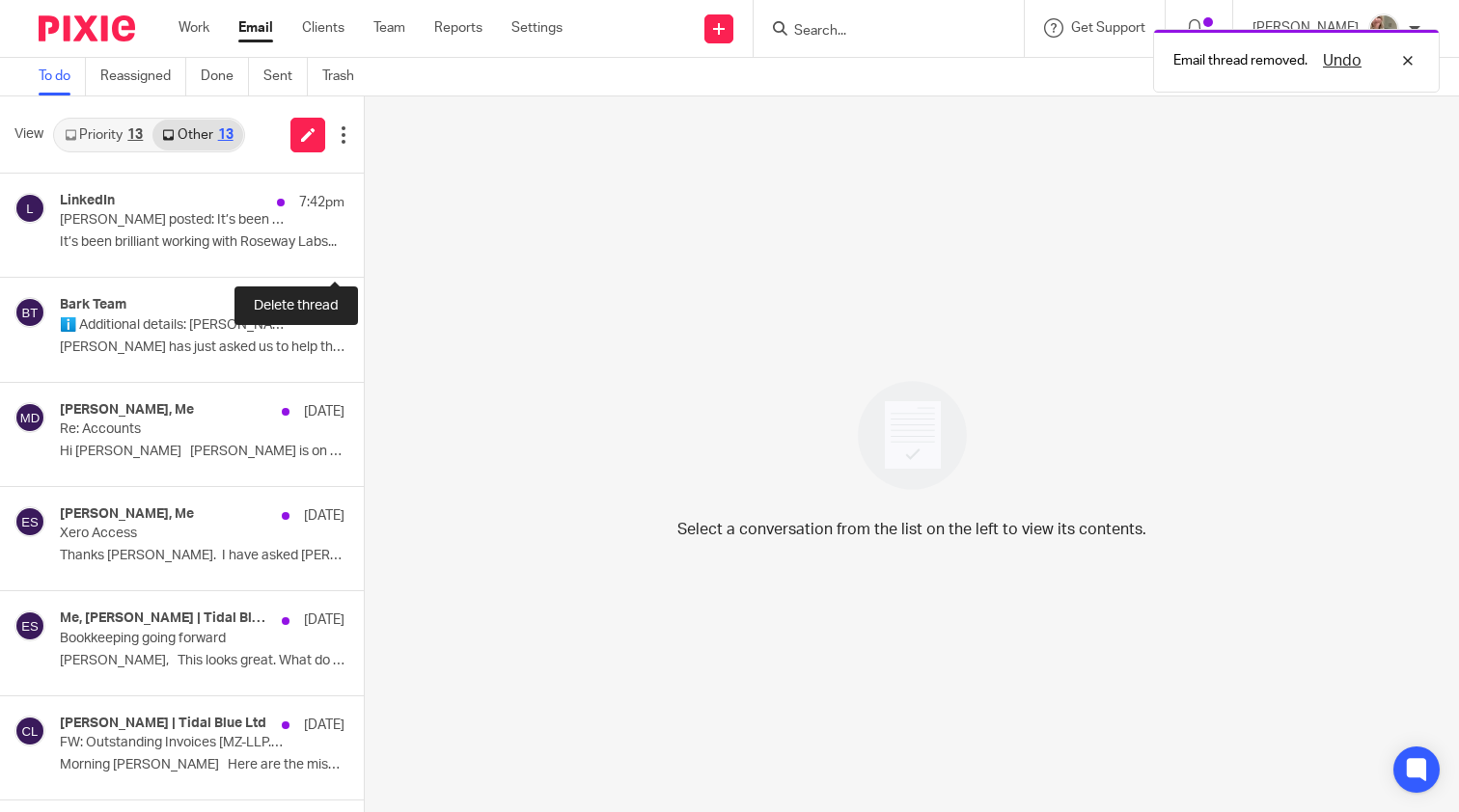click at bounding box center [372, 251] 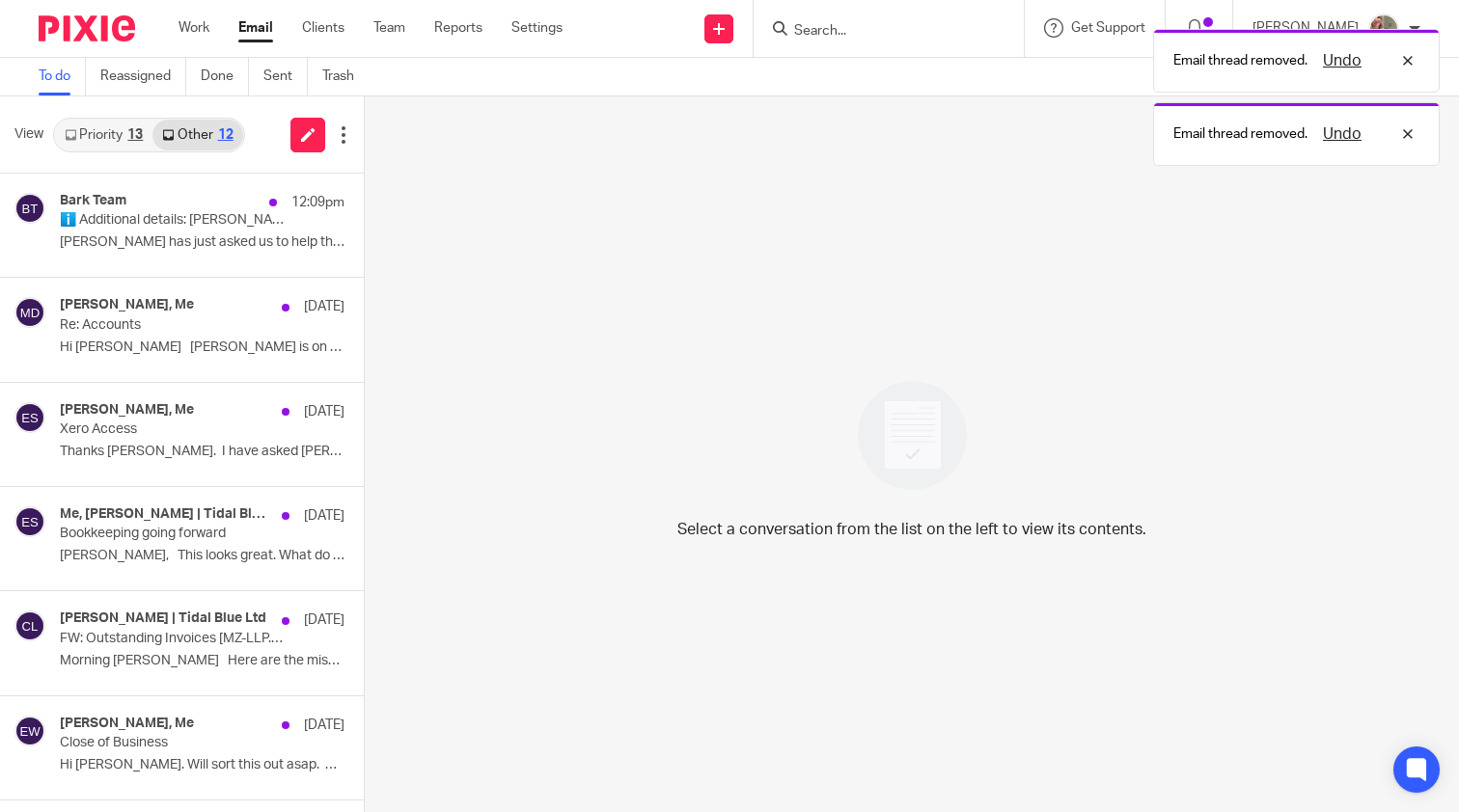 click at bounding box center (372, 251) 